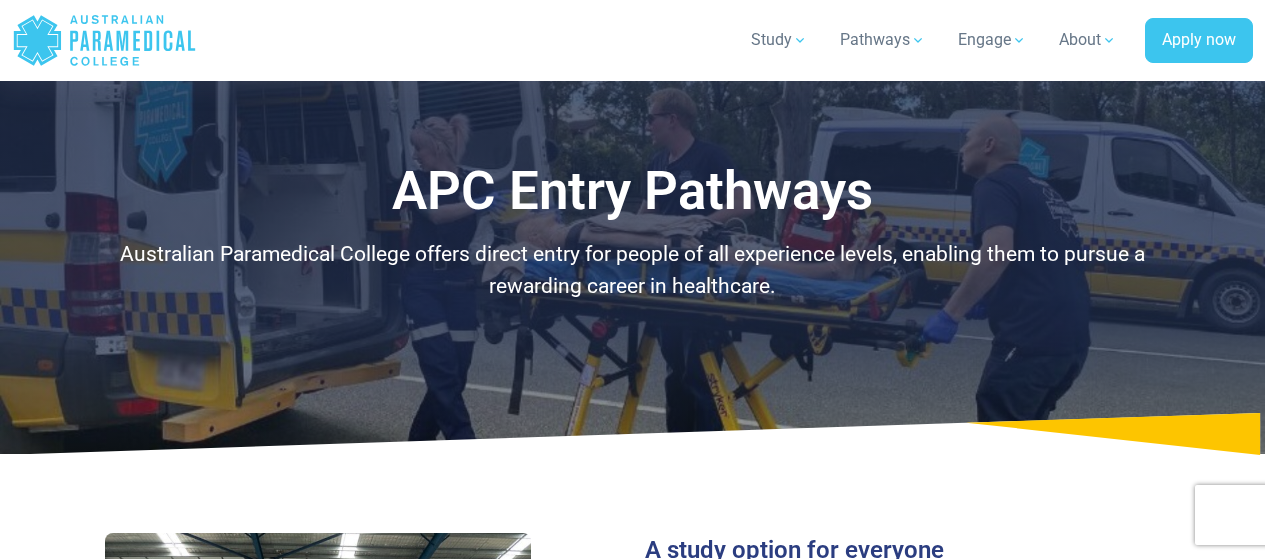scroll, scrollTop: 4835, scrollLeft: 0, axis: vertical 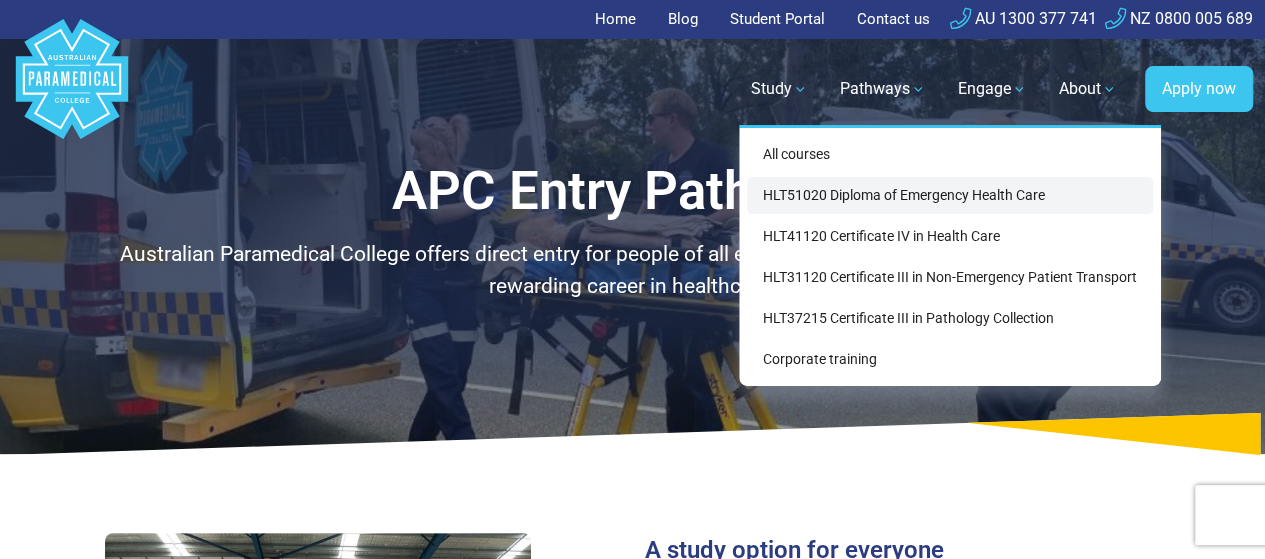 click on "HLT51020 Diploma of Emergency Health Care" at bounding box center [950, 195] 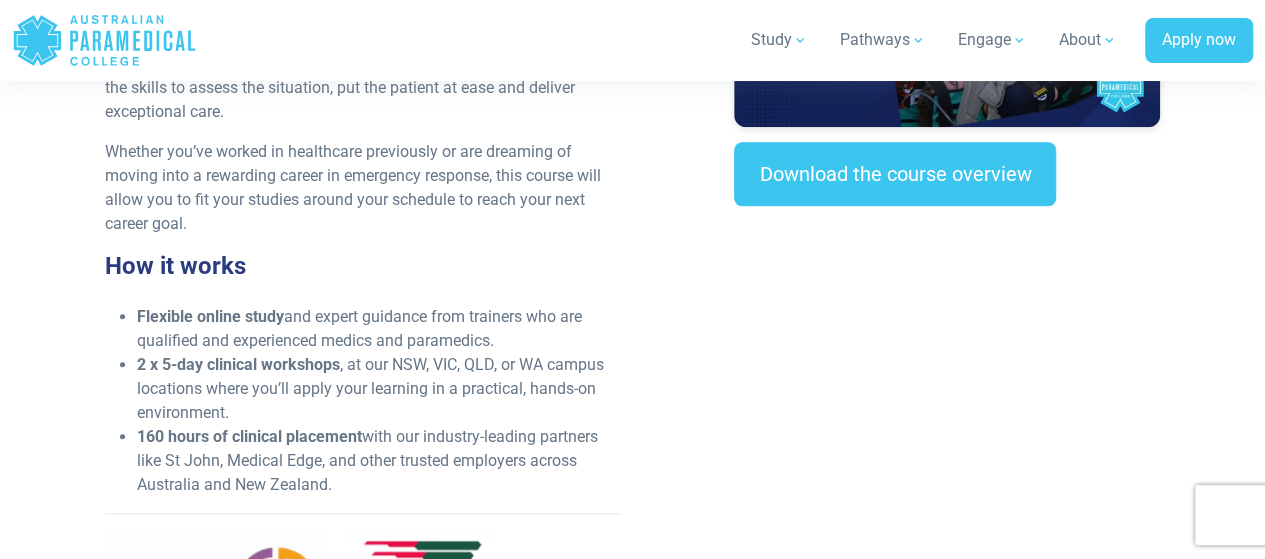 scroll, scrollTop: 940, scrollLeft: 0, axis: vertical 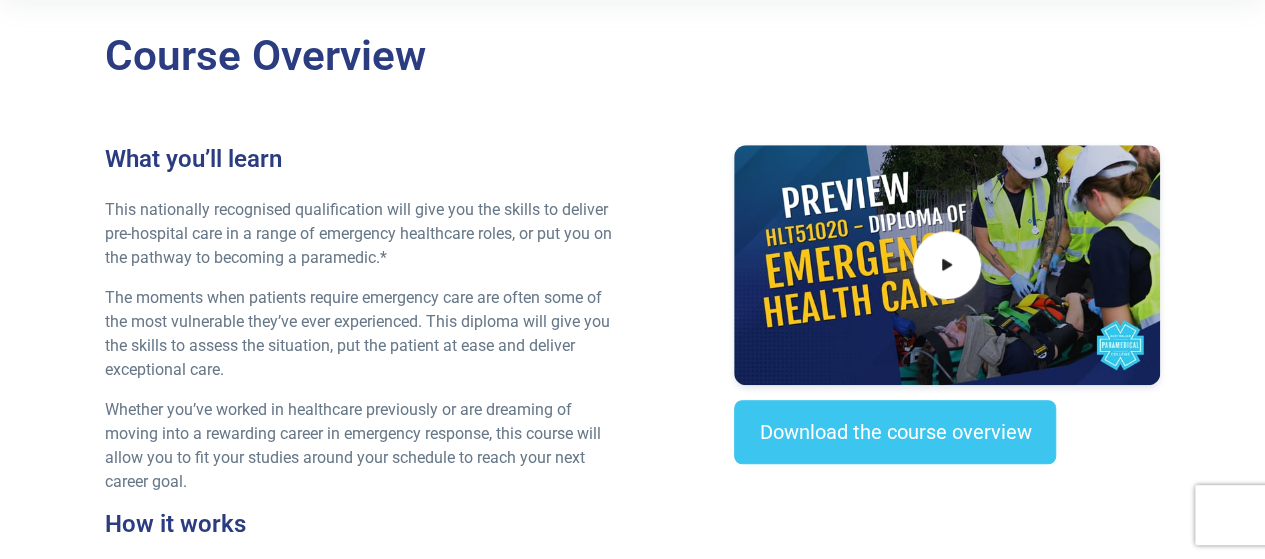 click on "Home
Blog
Student Portal
Contact us
AU 1300 377 741
NZ 0800 005 689
.logo-block-c1{fill:#3CC5EE;}
.logo-block-c2{fill:#FFF;}" at bounding box center (632, 6920) 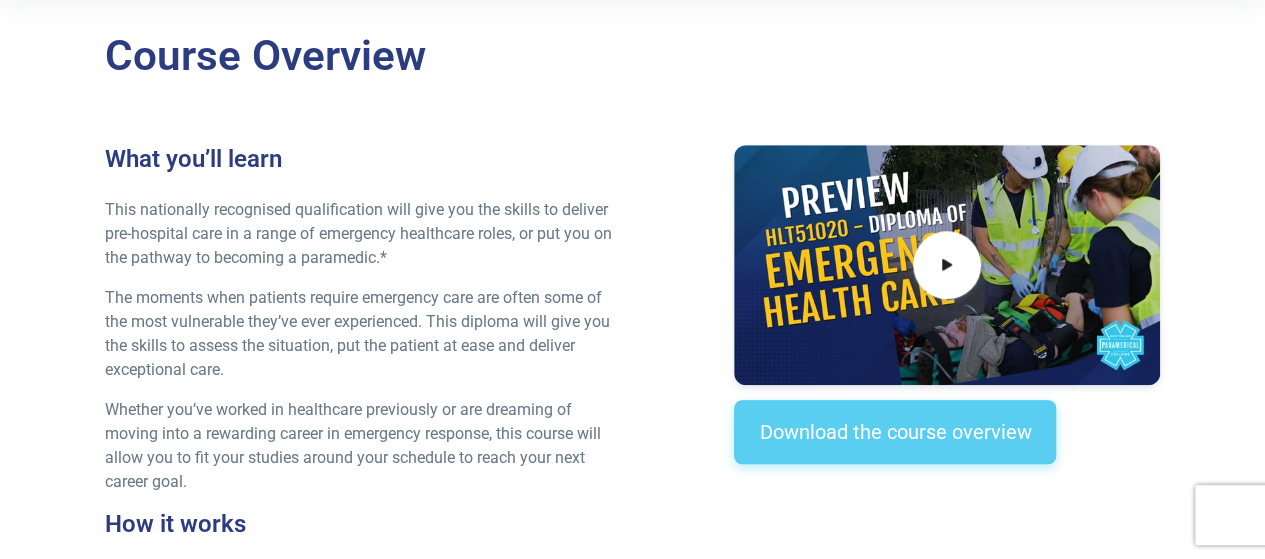 click on "Download the course overview" at bounding box center (895, 432) 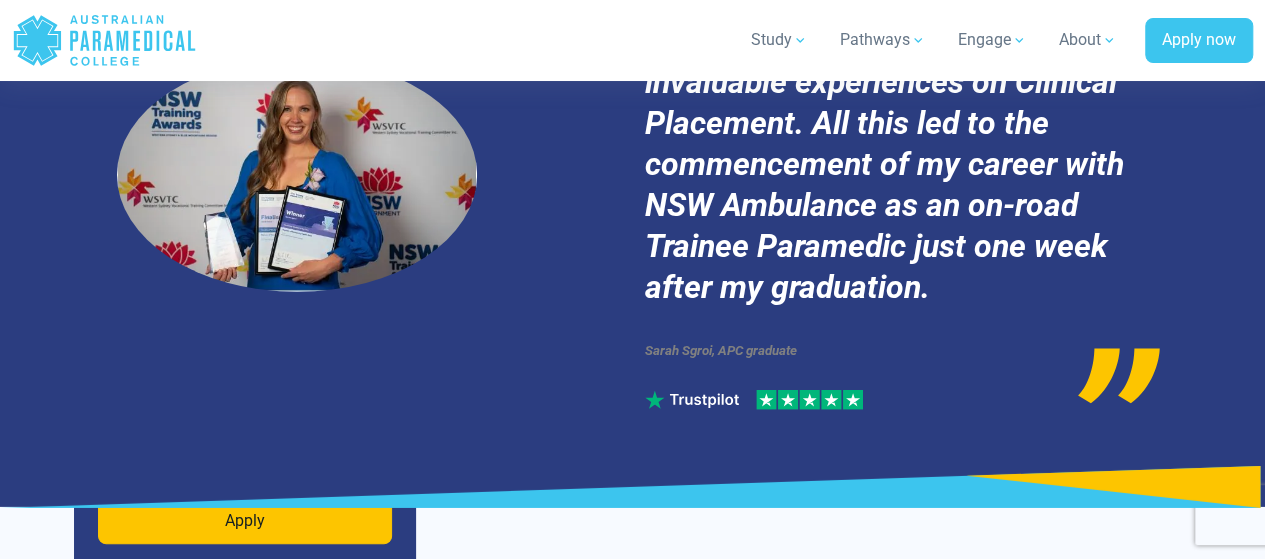 scroll, scrollTop: 11029, scrollLeft: 0, axis: vertical 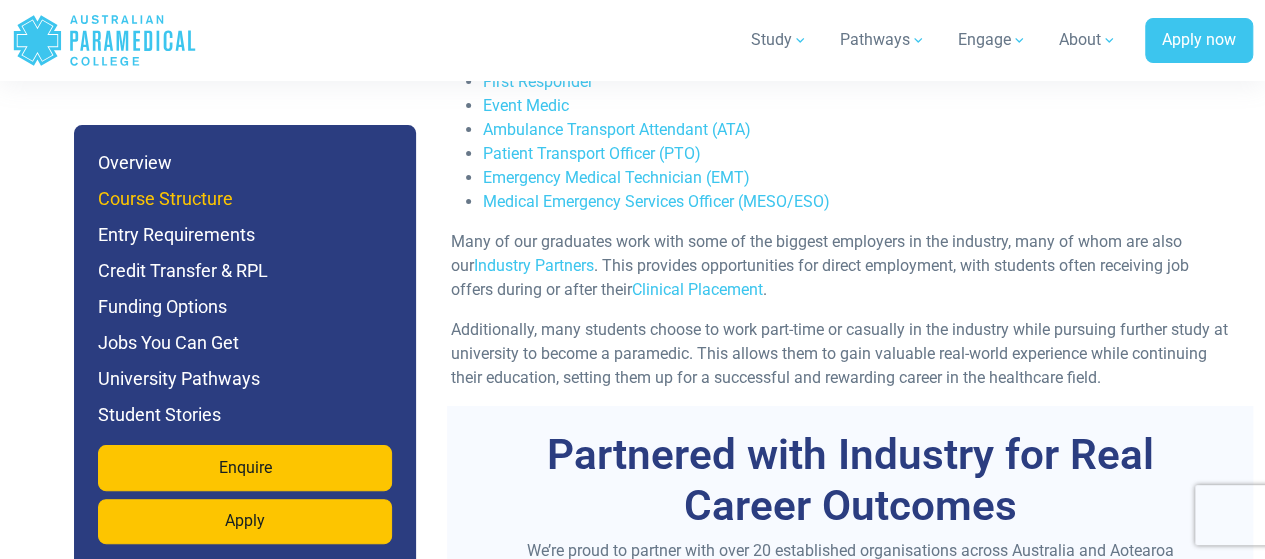 click on "Course Structure" at bounding box center (245, 199) 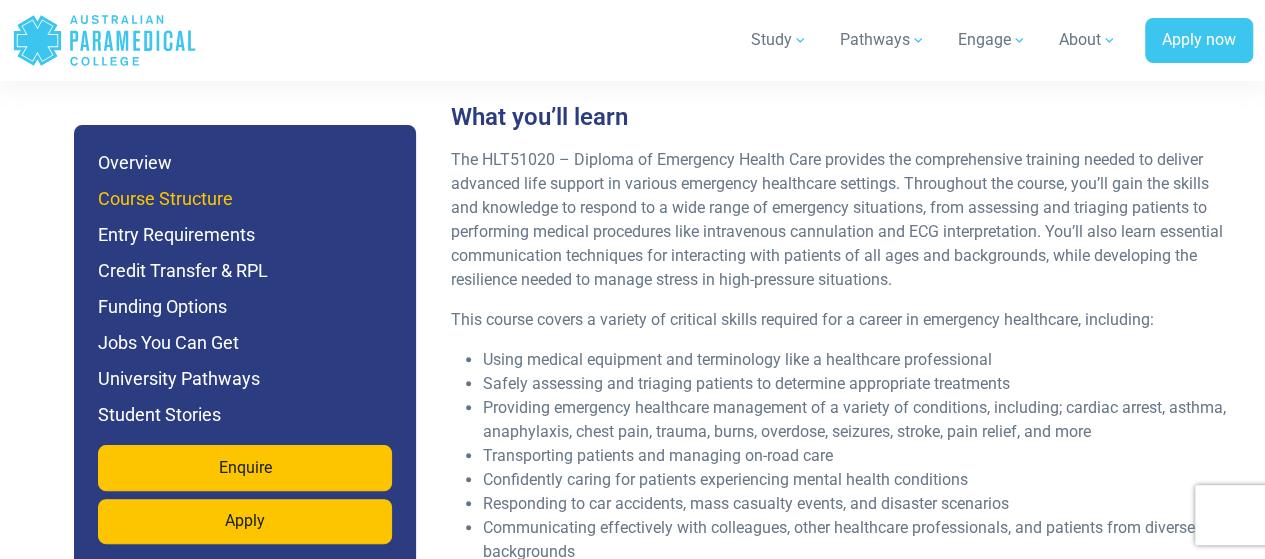 scroll, scrollTop: 3852, scrollLeft: 0, axis: vertical 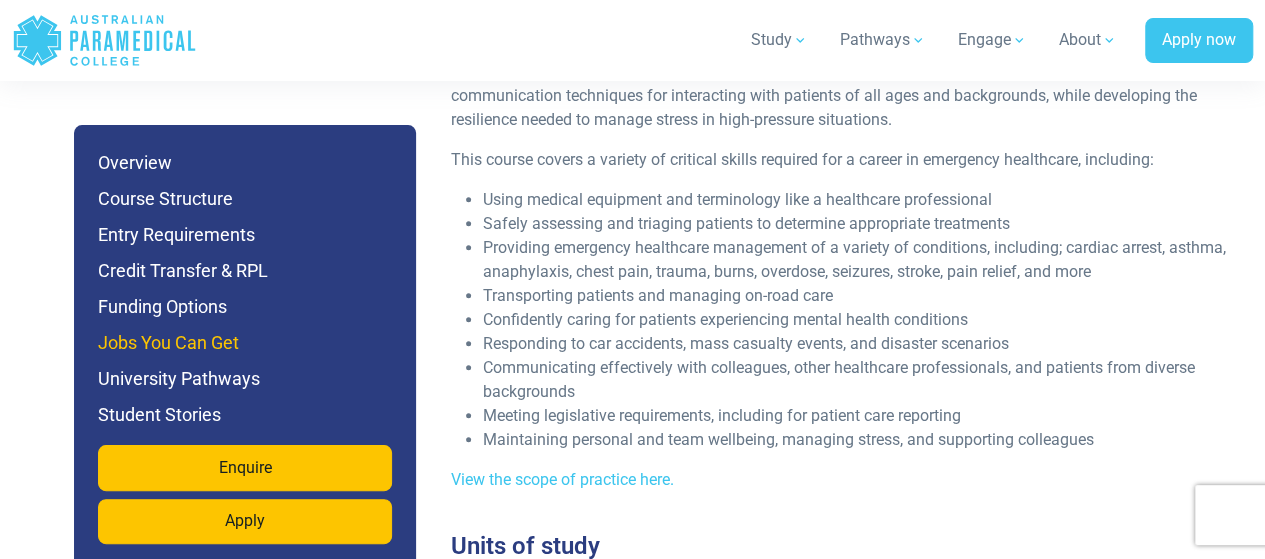 click on "Jobs You Can Get" at bounding box center [245, 343] 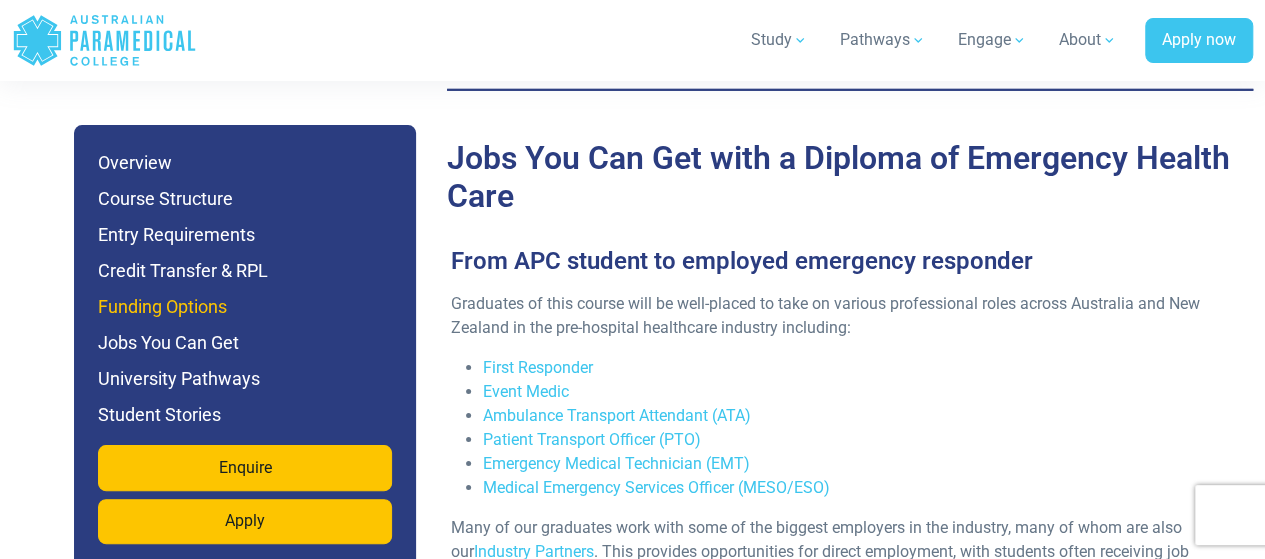 scroll, scrollTop: 6847, scrollLeft: 0, axis: vertical 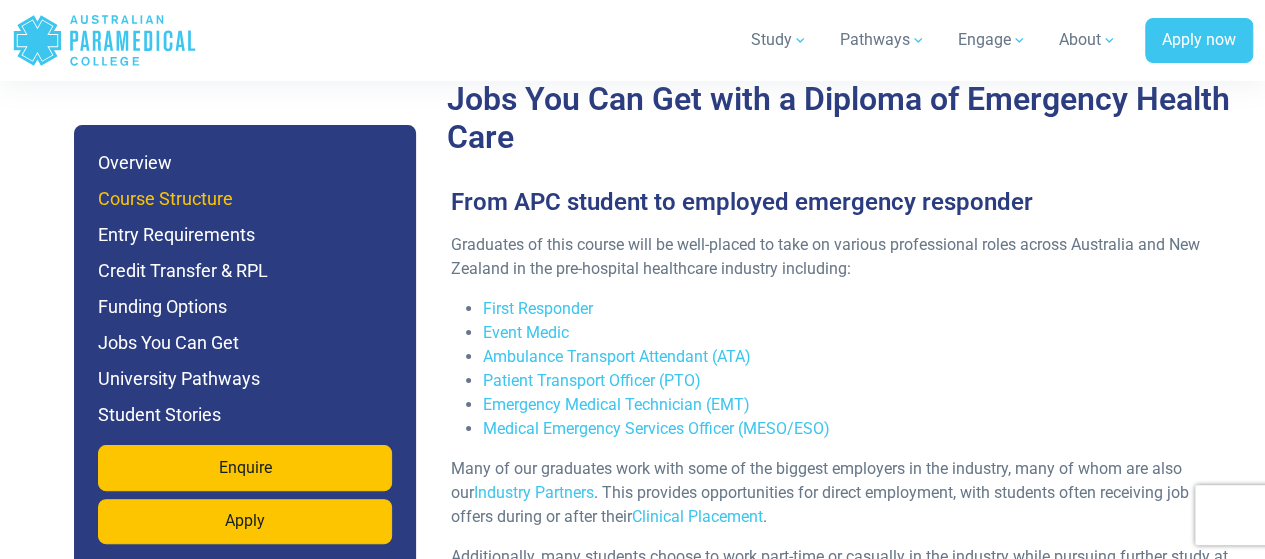 click on "Course Structure" at bounding box center [245, 199] 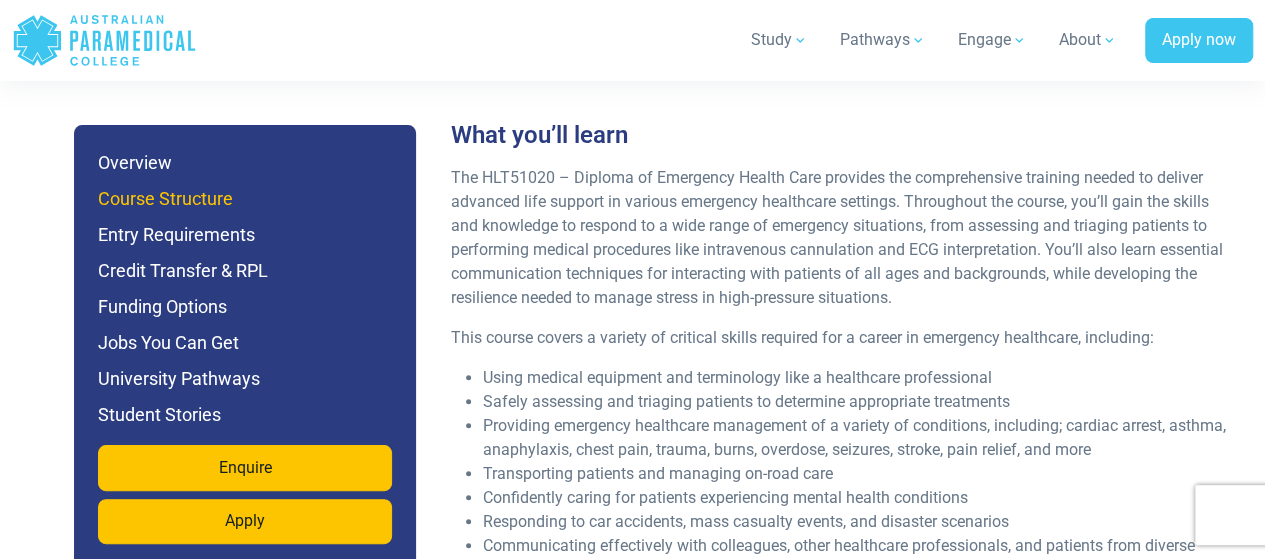 scroll, scrollTop: 3852, scrollLeft: 0, axis: vertical 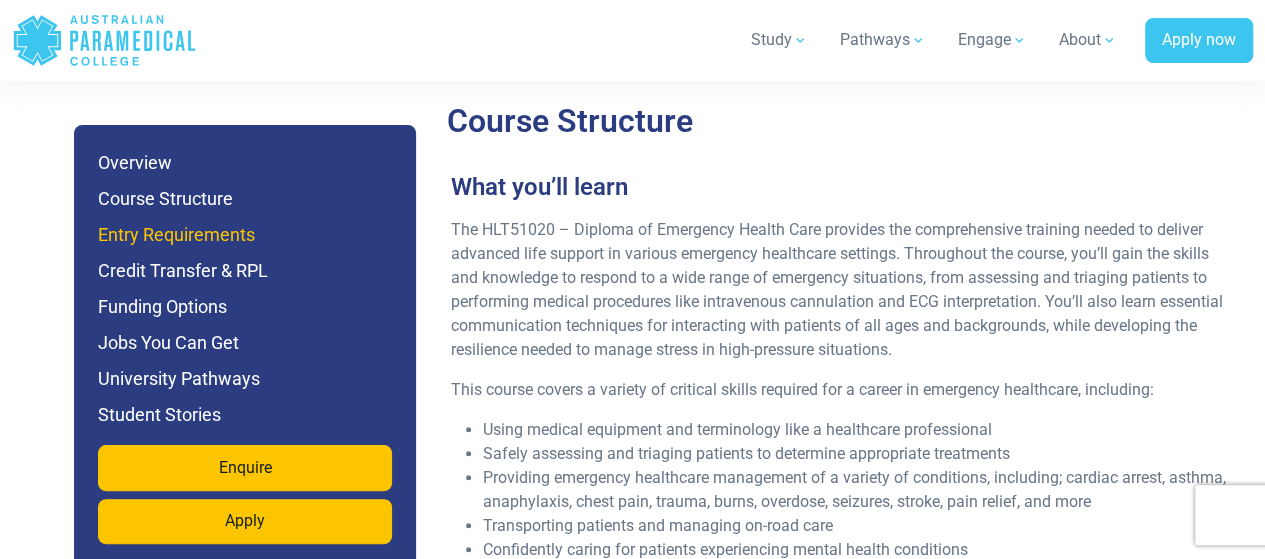 click on "Entry Requirements" at bounding box center (245, 235) 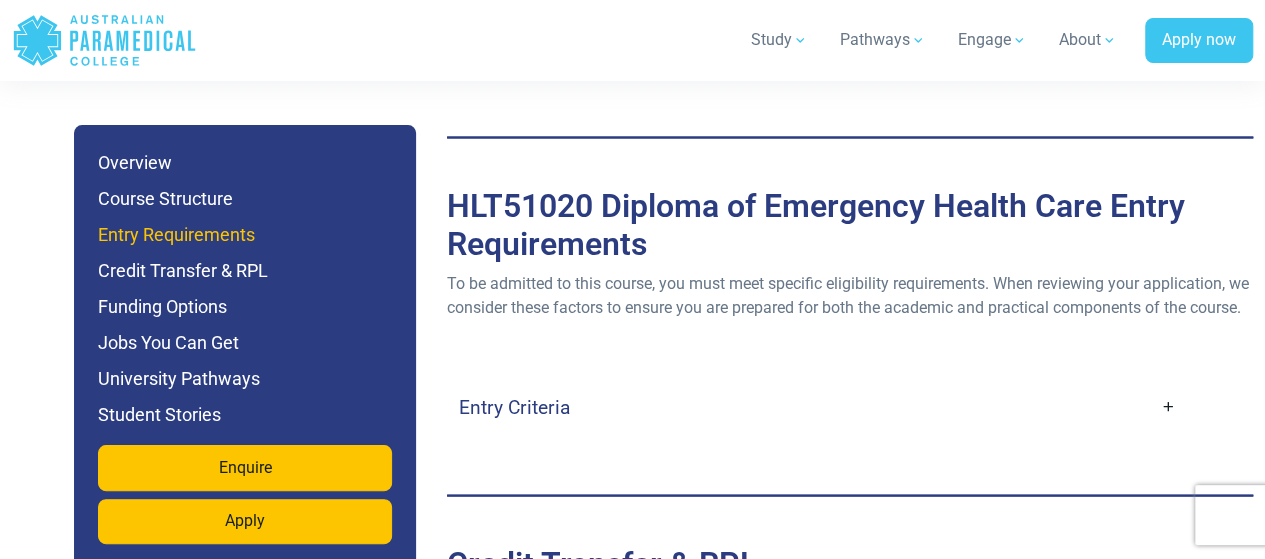 scroll, scrollTop: 5651, scrollLeft: 0, axis: vertical 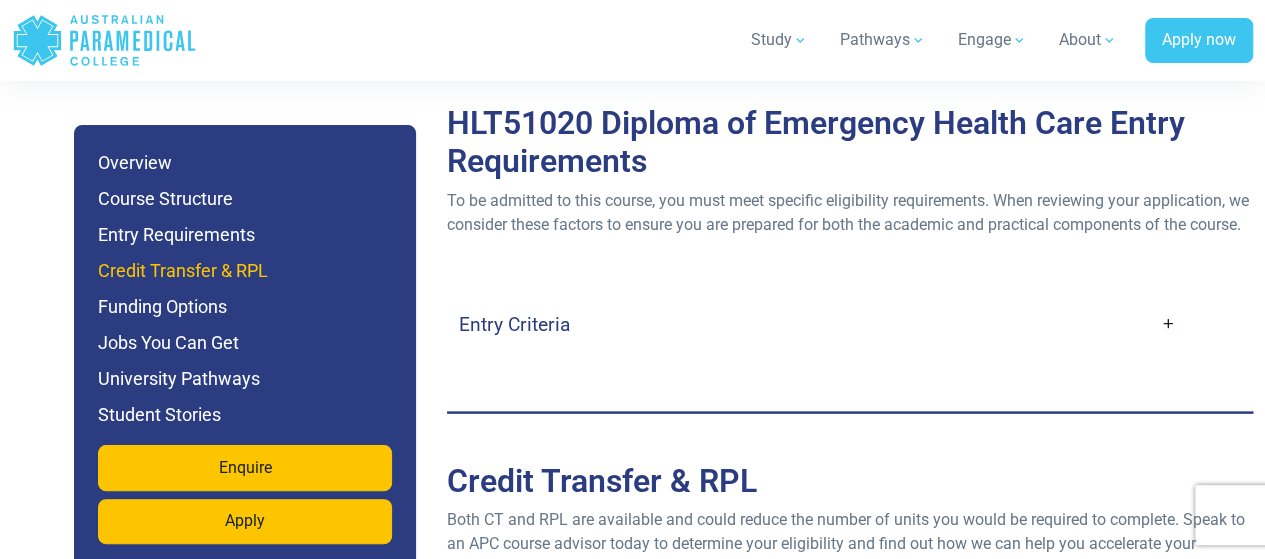 click on "Credit Transfer & RPL" at bounding box center [245, 271] 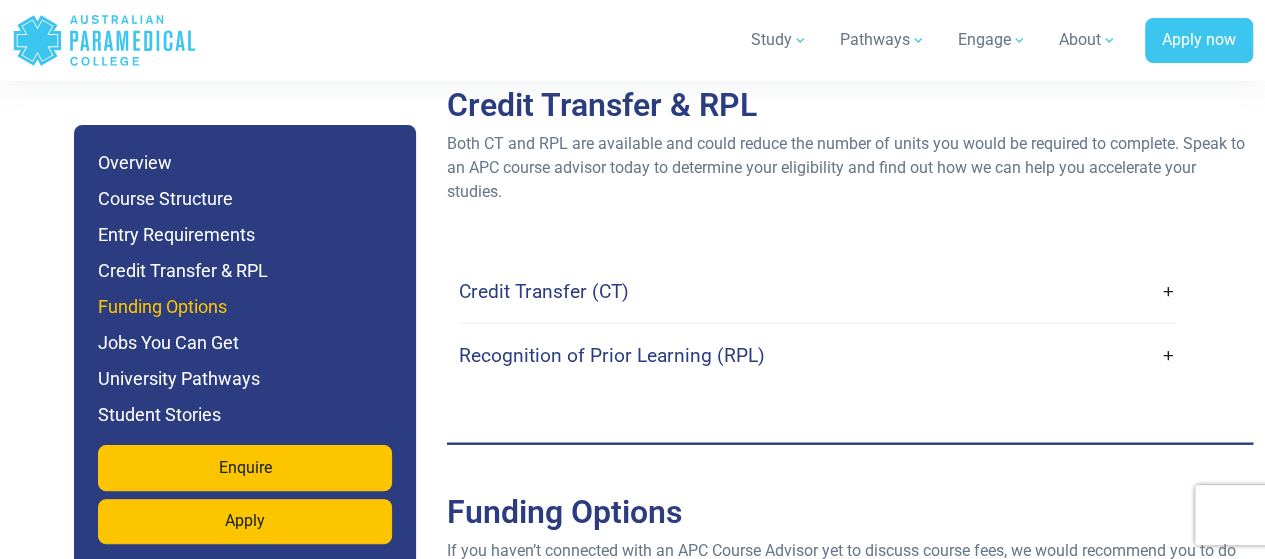 scroll, scrollTop: 6033, scrollLeft: 0, axis: vertical 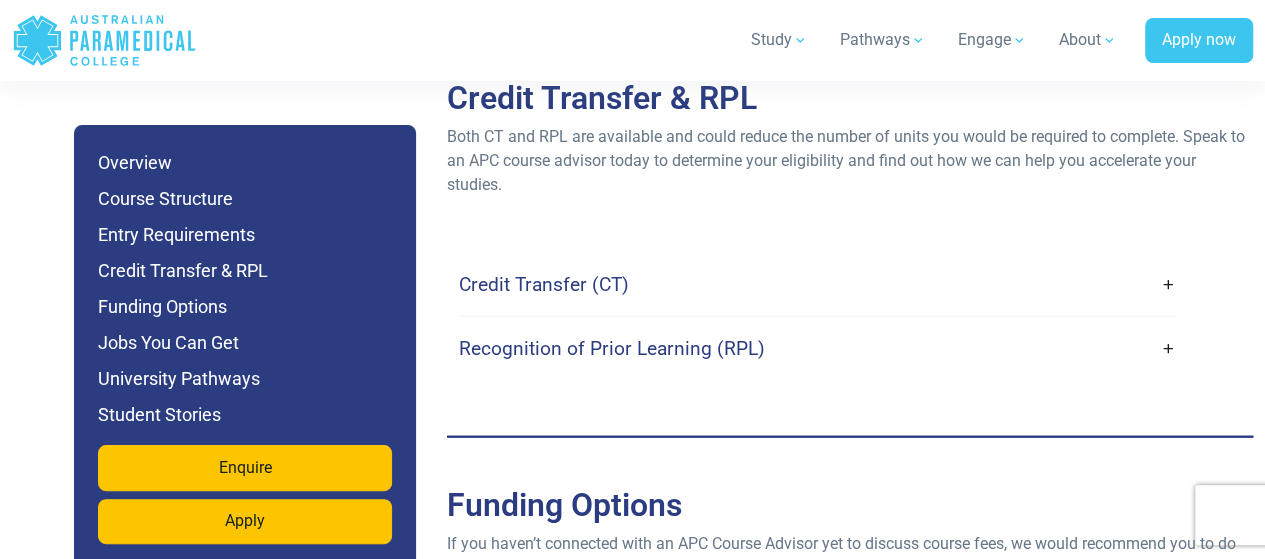 click on "Credit Transfer (CT)" at bounding box center (817, 284) 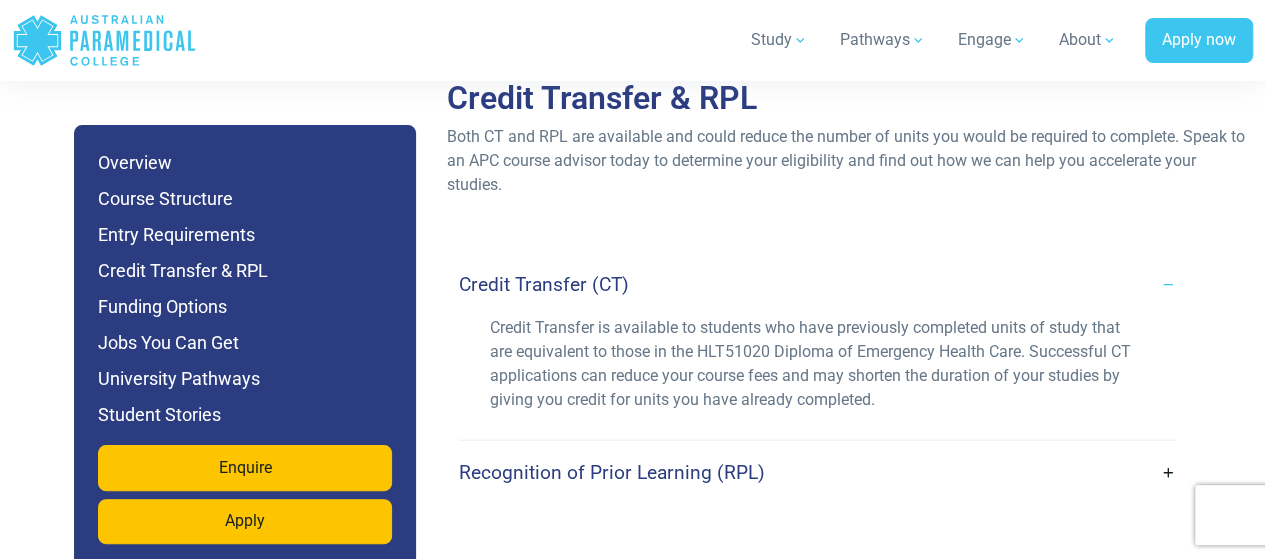 click on "Recognition of Prior Learning (RPL)" at bounding box center (612, 472) 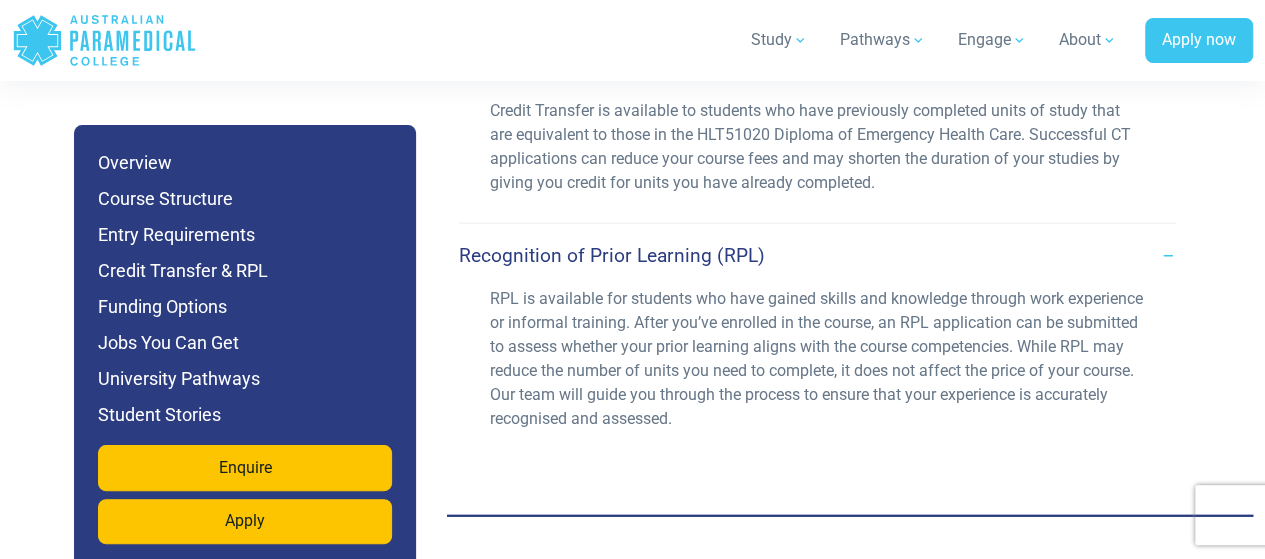 scroll, scrollTop: 6306, scrollLeft: 0, axis: vertical 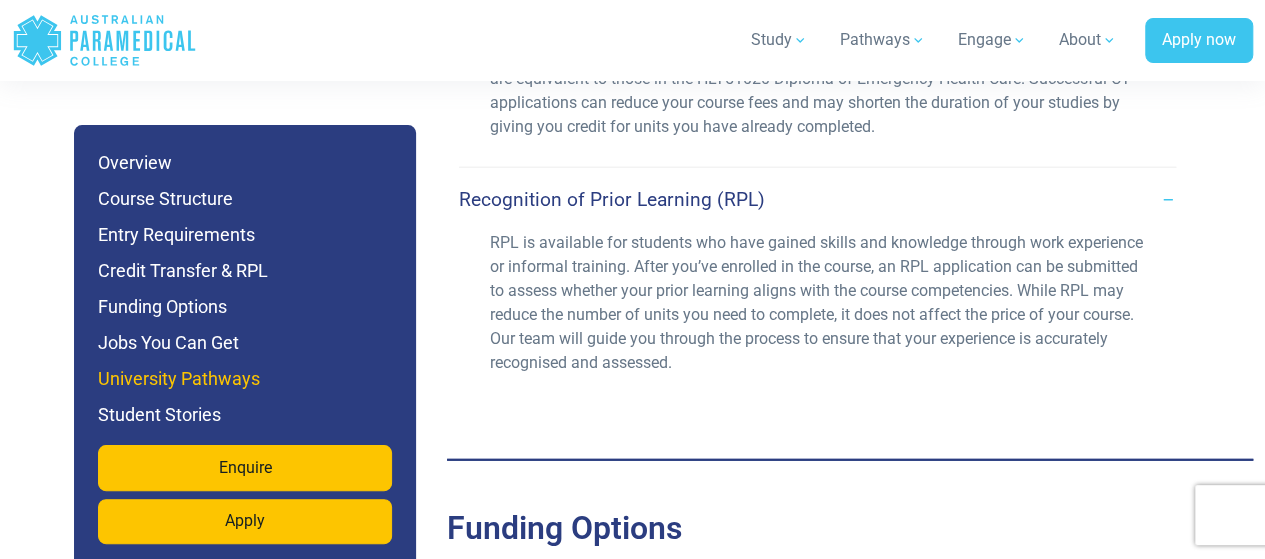 click on "University Pathways" at bounding box center (245, 379) 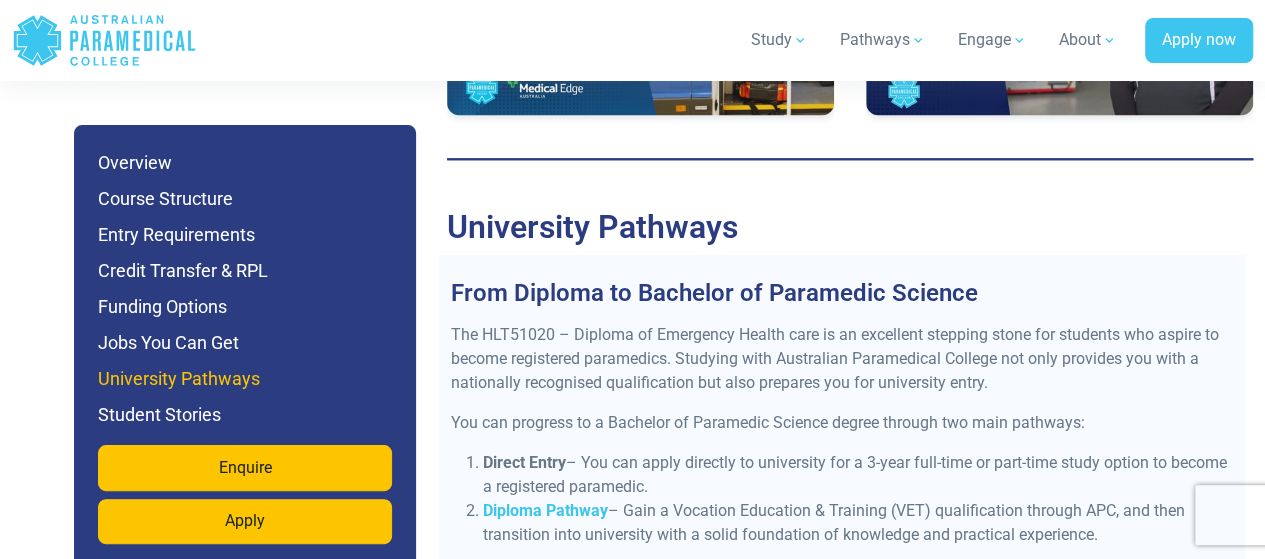 scroll, scrollTop: 8623, scrollLeft: 0, axis: vertical 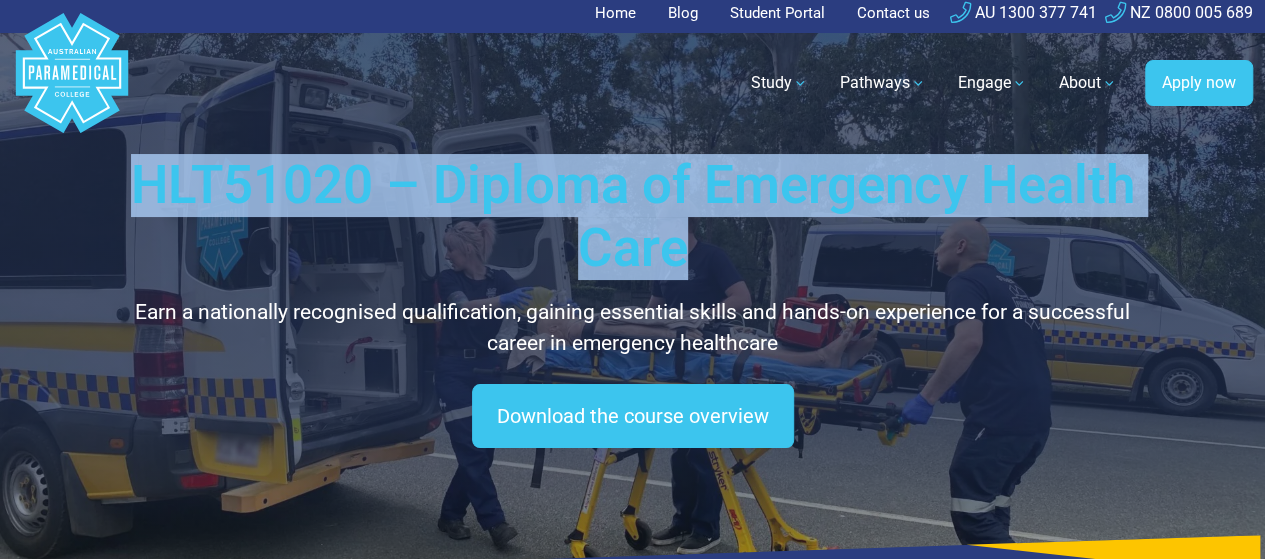 drag, startPoint x: 129, startPoint y: 170, endPoint x: 712, endPoint y: 217, distance: 584.8914 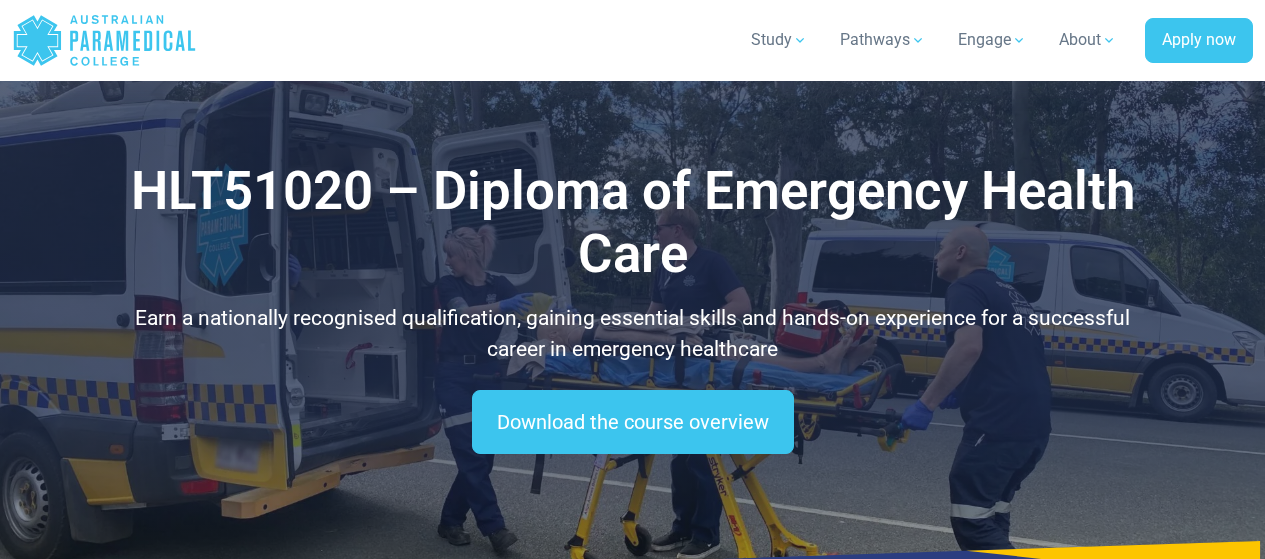 scroll, scrollTop: 7580, scrollLeft: 0, axis: vertical 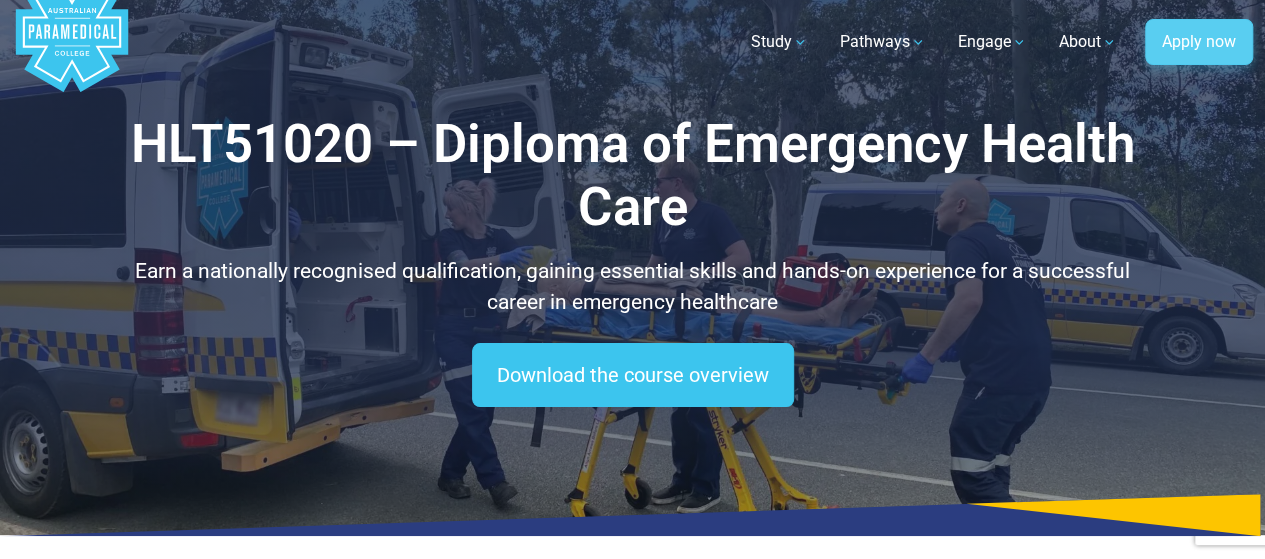 click on "Apply now" at bounding box center (1199, 42) 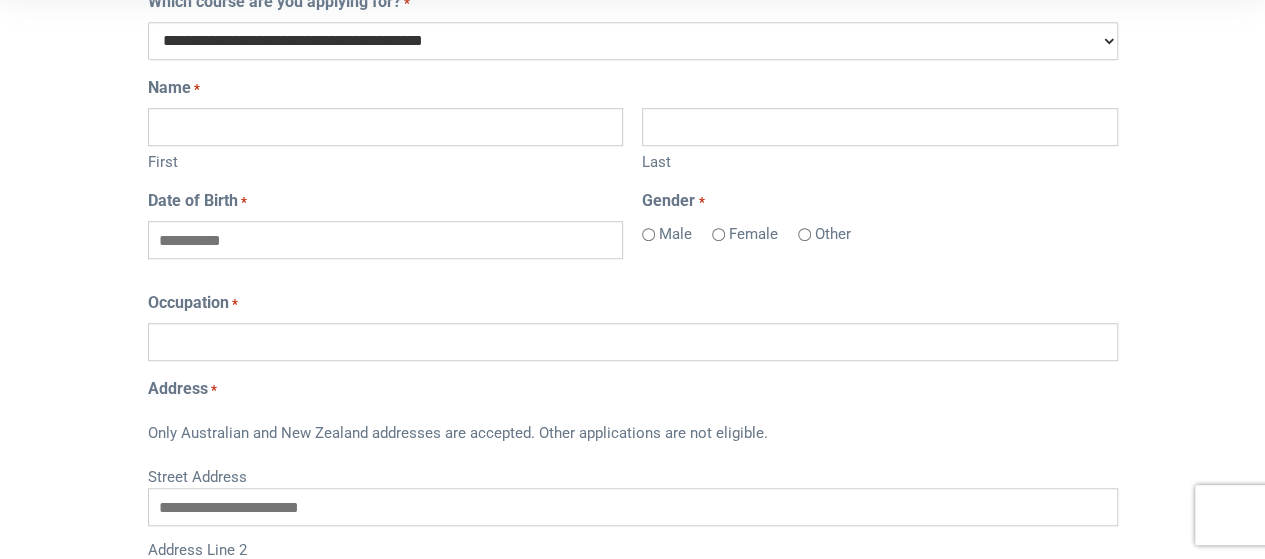 scroll, scrollTop: 0, scrollLeft: 0, axis: both 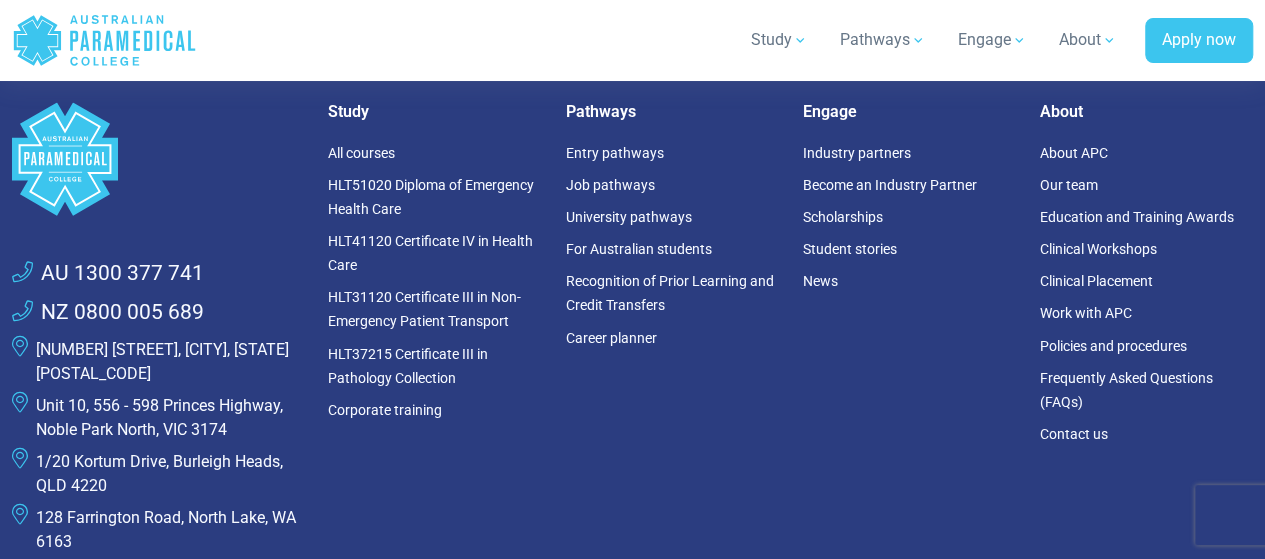 click on "Home
Blog
Student Portal
Contact us
AU 1300 377 741
NZ 0800 005 689
.logo-block-c1{fill:#3CC5EE;}
.logo-block-c2{fill:#FFF;}" at bounding box center (632, -4) 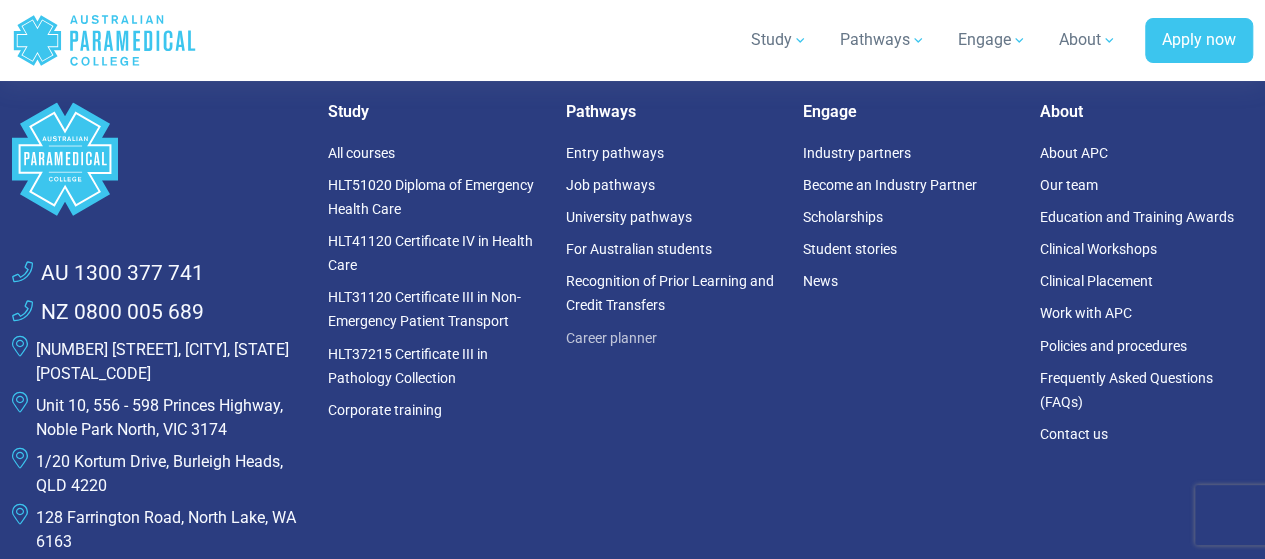 click on "Career planner" at bounding box center (610, 337) 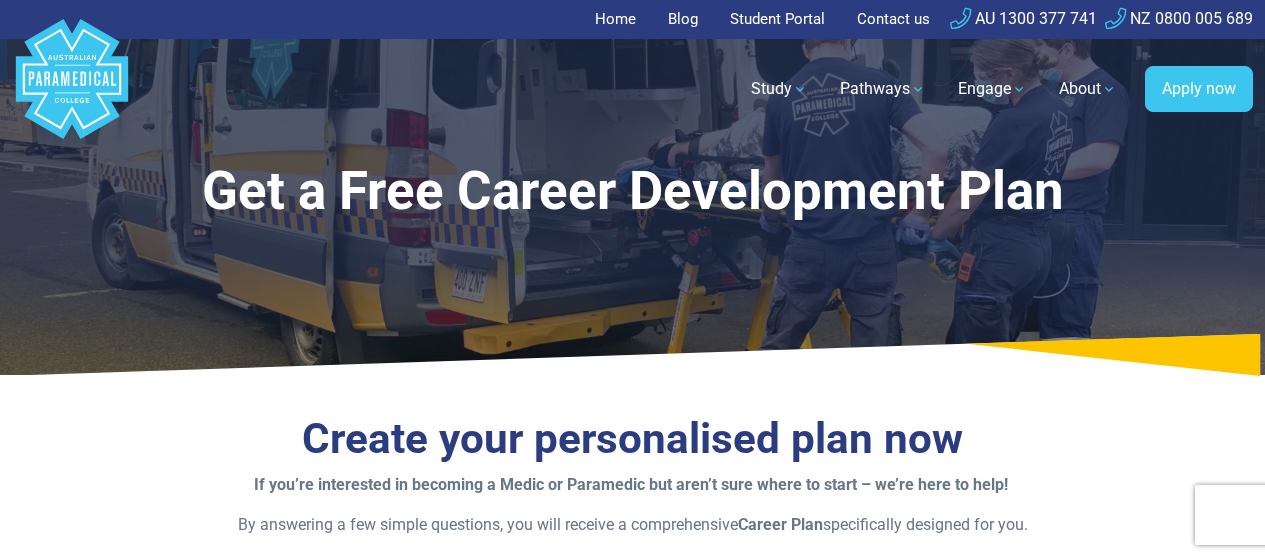 scroll, scrollTop: 0, scrollLeft: 0, axis: both 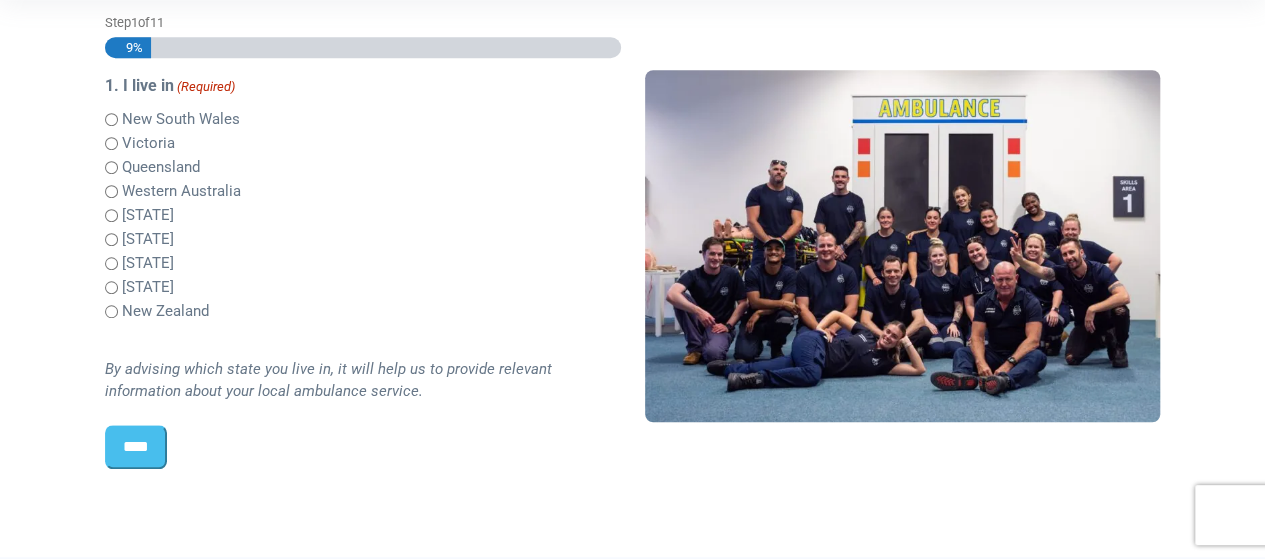 drag, startPoint x: 1279, startPoint y: 37, endPoint x: 1270, endPoint y: 161, distance: 124.32619 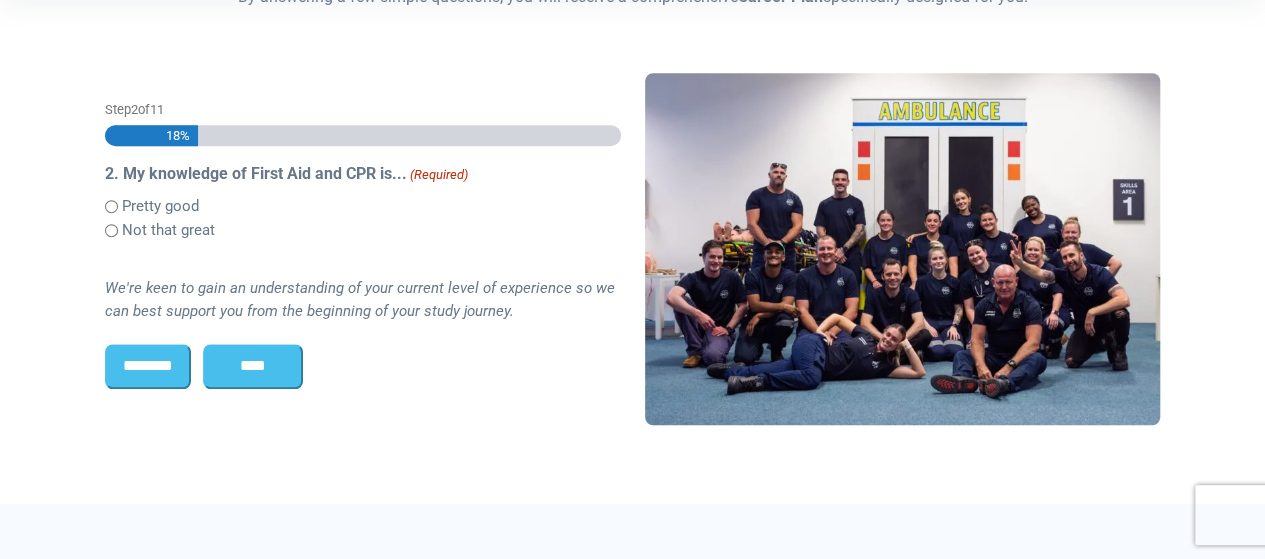 scroll, scrollTop: 0, scrollLeft: 0, axis: both 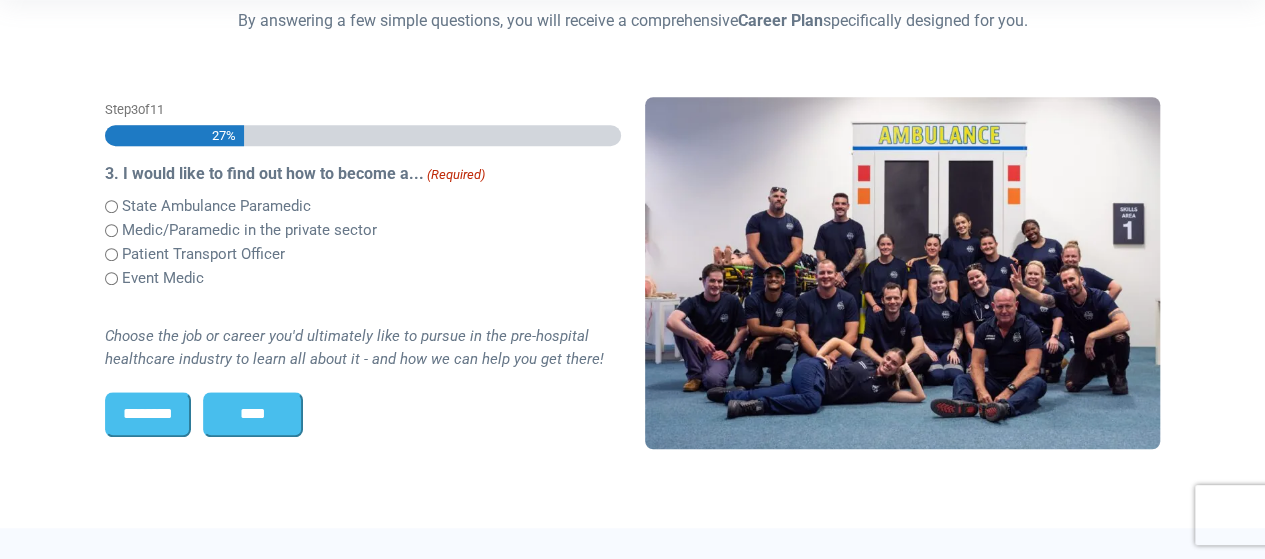 click on "State Ambulance Paramedic" at bounding box center (216, 206) 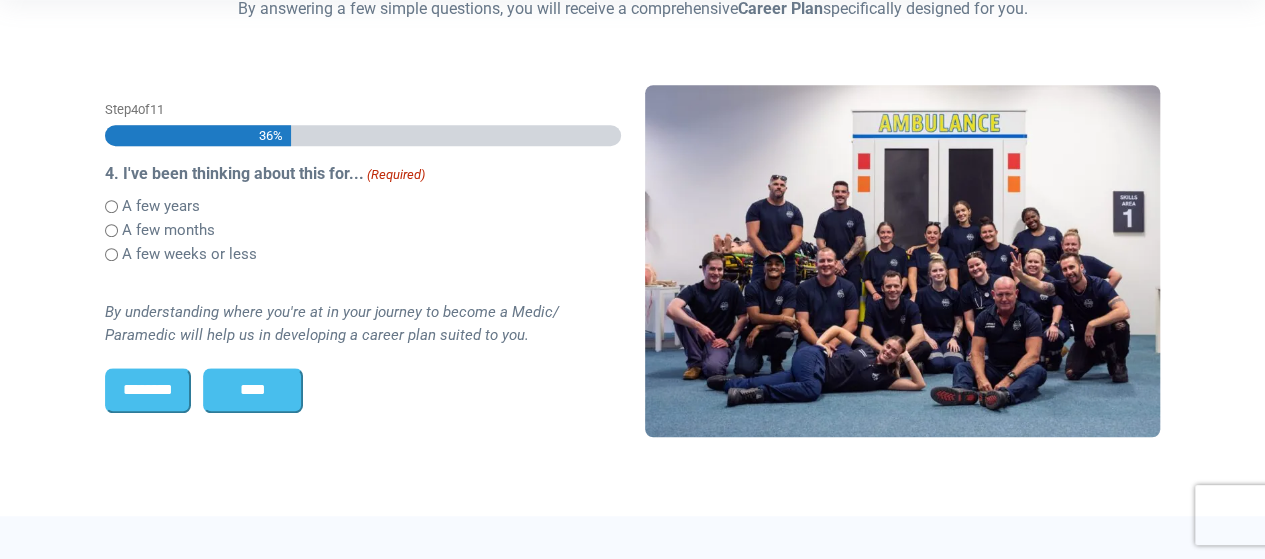scroll, scrollTop: 0, scrollLeft: 0, axis: both 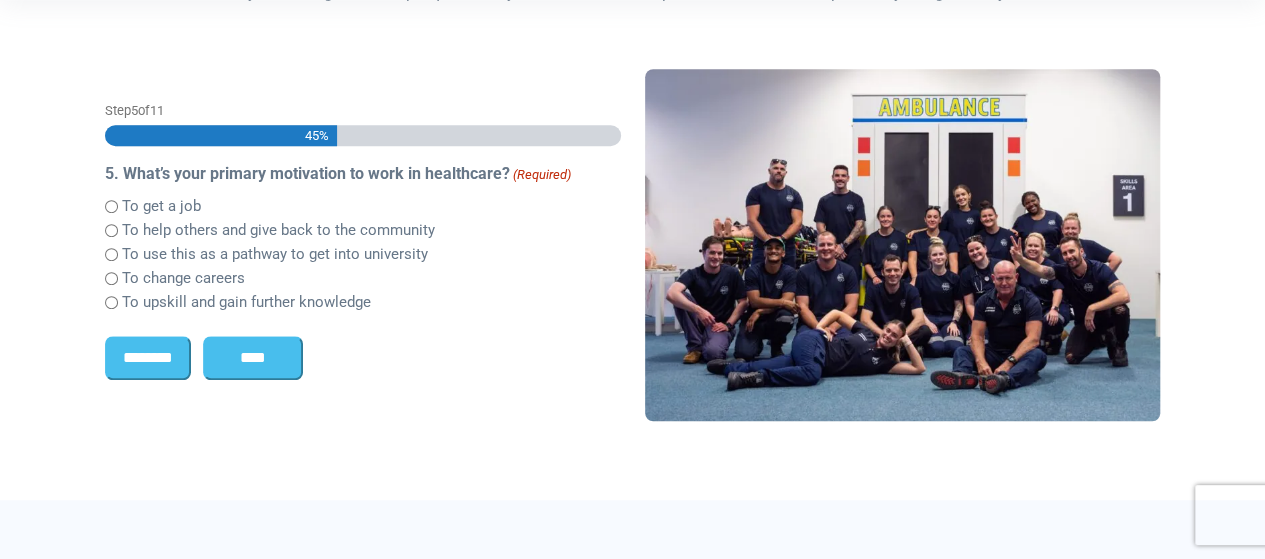 click on "To help others and give back to the community" at bounding box center [278, 230] 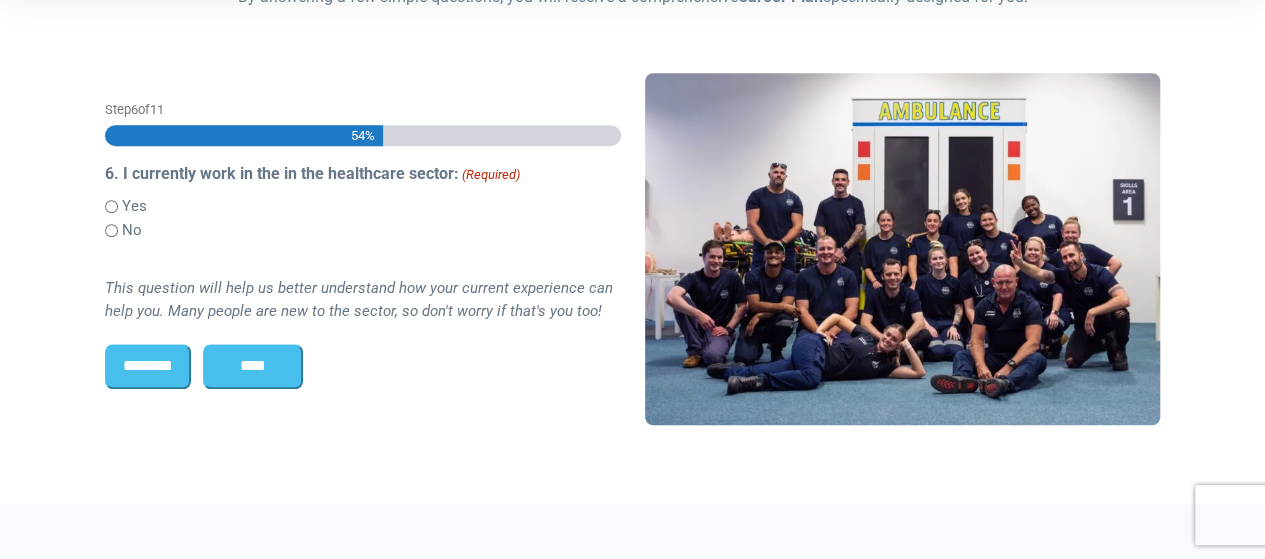 scroll, scrollTop: 0, scrollLeft: 0, axis: both 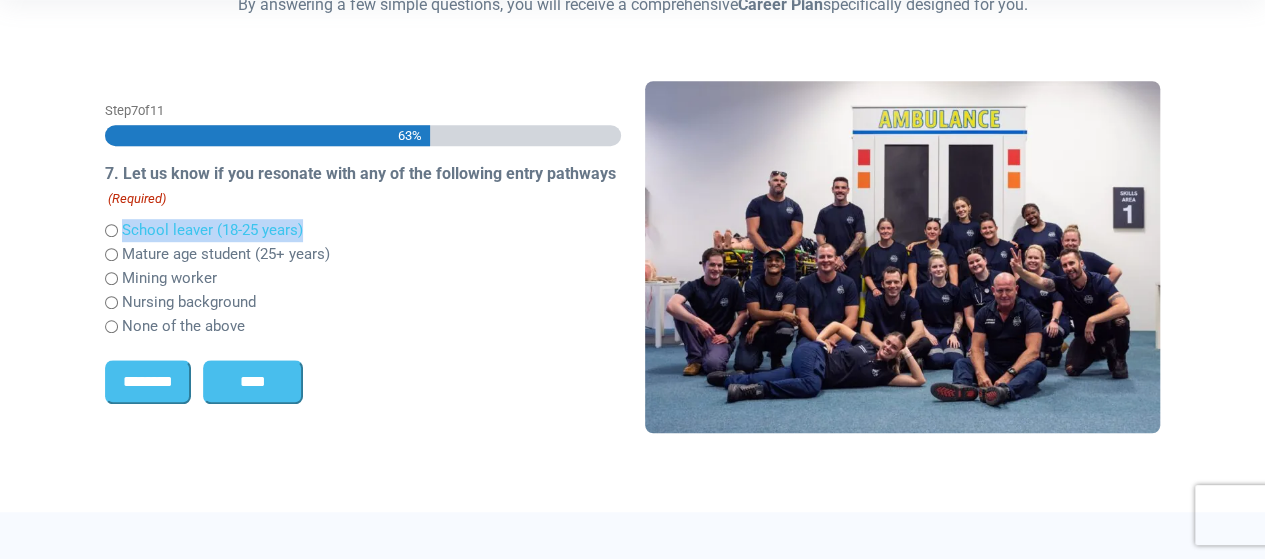 drag, startPoint x: 307, startPoint y: 227, endPoint x: 124, endPoint y: 231, distance: 183.04372 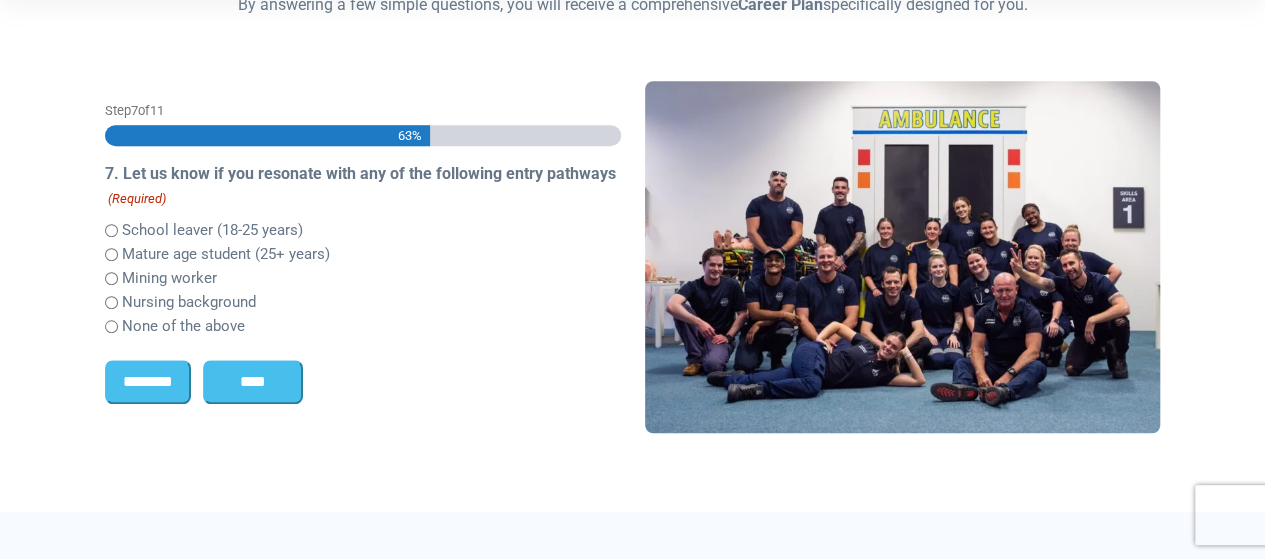 click on "****" at bounding box center [253, 382] 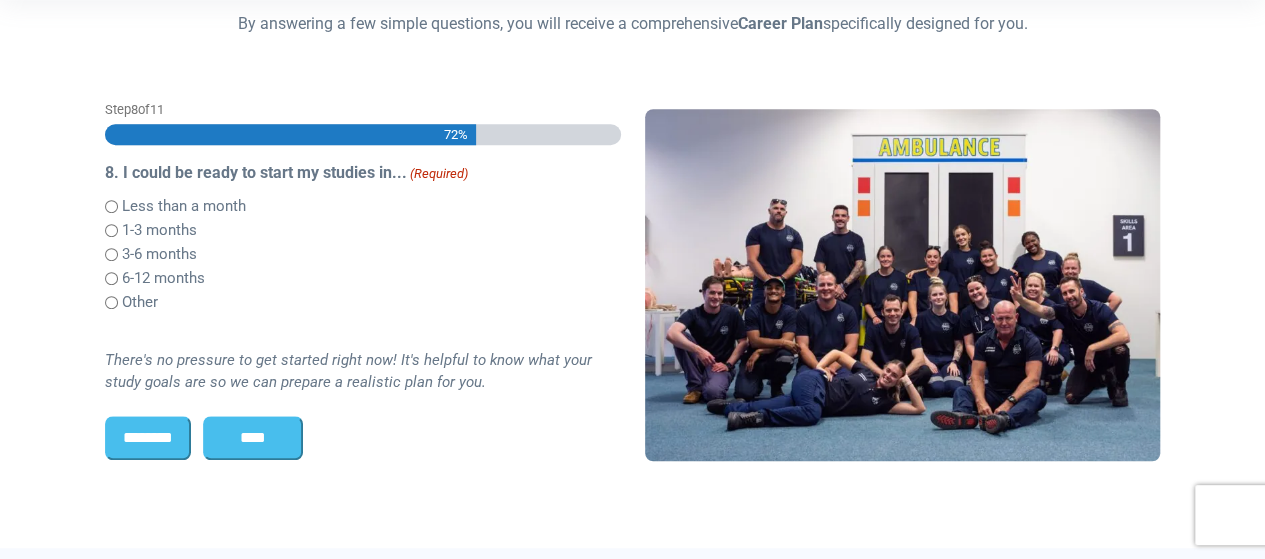scroll, scrollTop: 0, scrollLeft: 0, axis: both 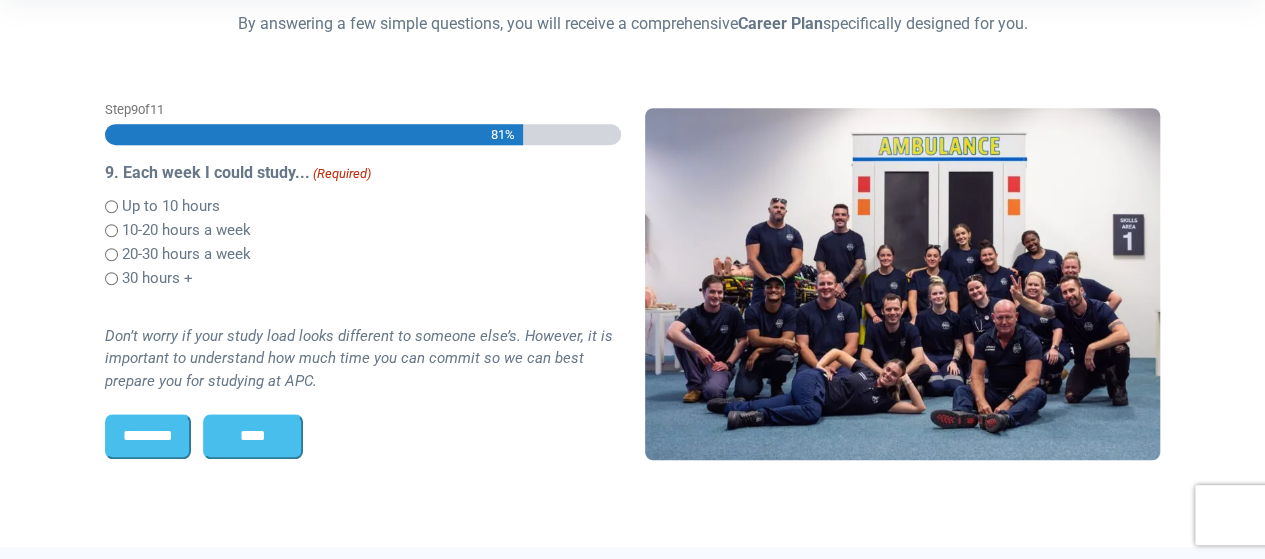click on "10-20 hours a week" at bounding box center [186, 230] 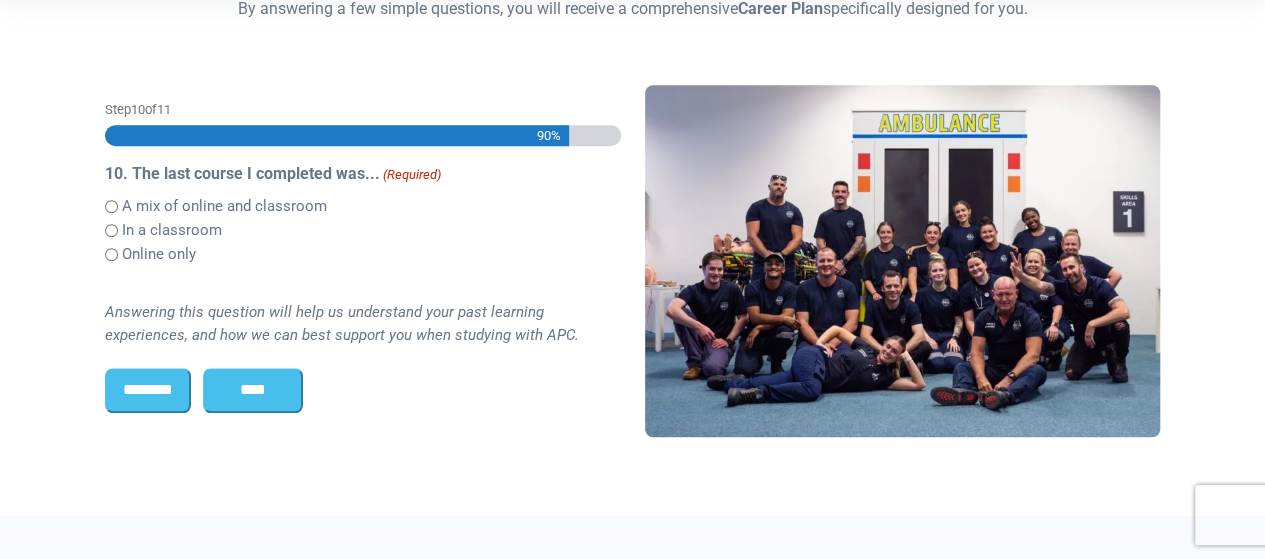 scroll, scrollTop: 0, scrollLeft: 0, axis: both 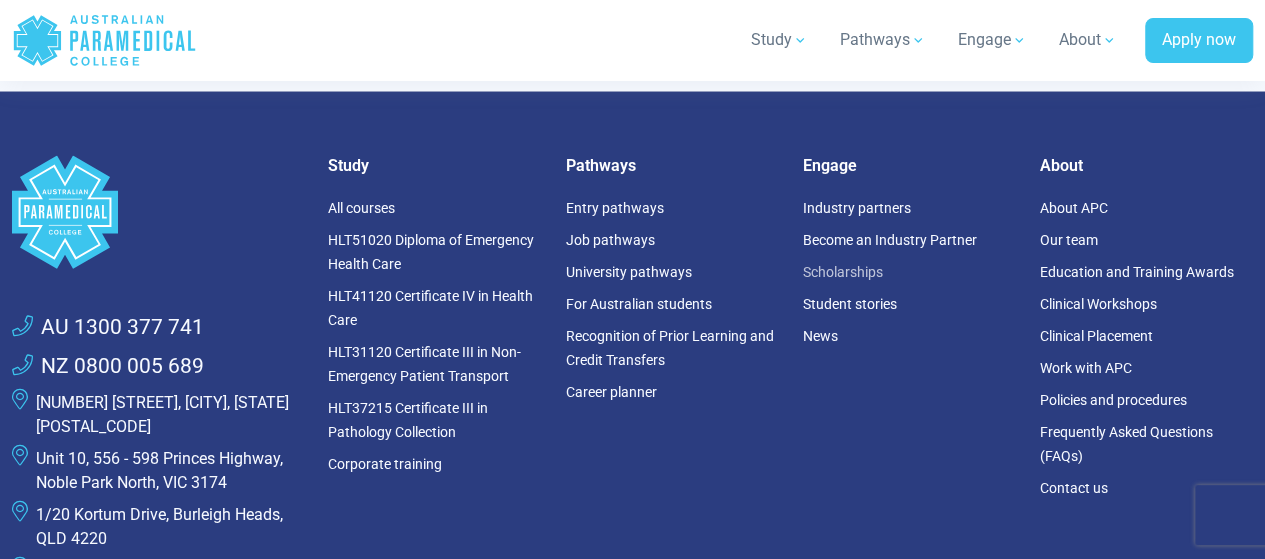 click on "Scholarships" at bounding box center (843, 271) 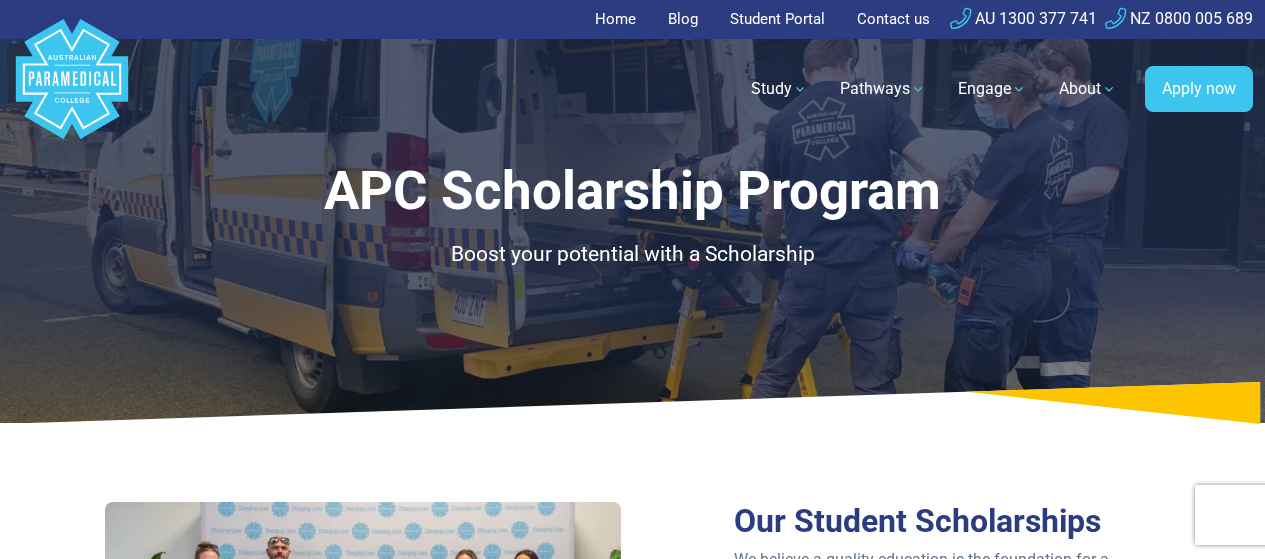 scroll, scrollTop: 0, scrollLeft: 0, axis: both 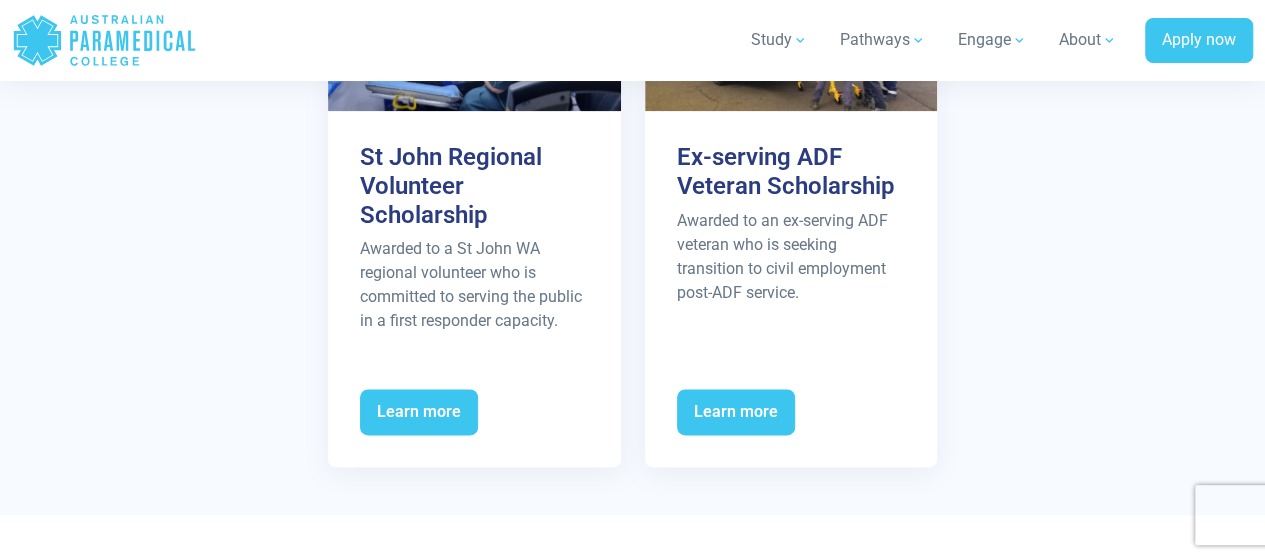 drag, startPoint x: 1276, startPoint y: 67, endPoint x: 1250, endPoint y: 211, distance: 146.3284 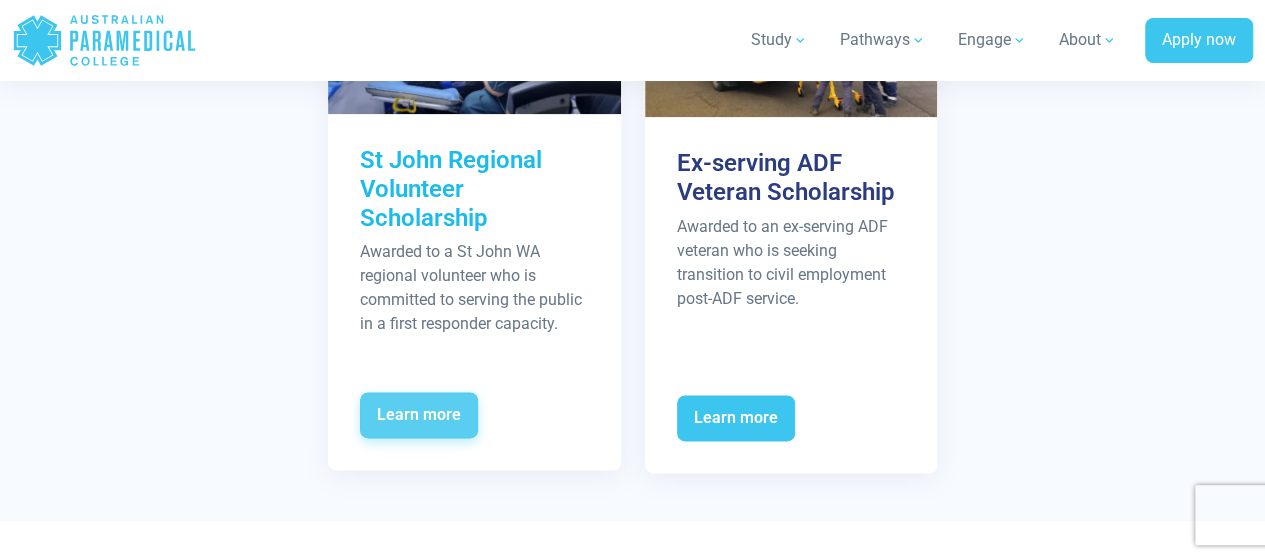 click on "Learn more" at bounding box center [419, 415] 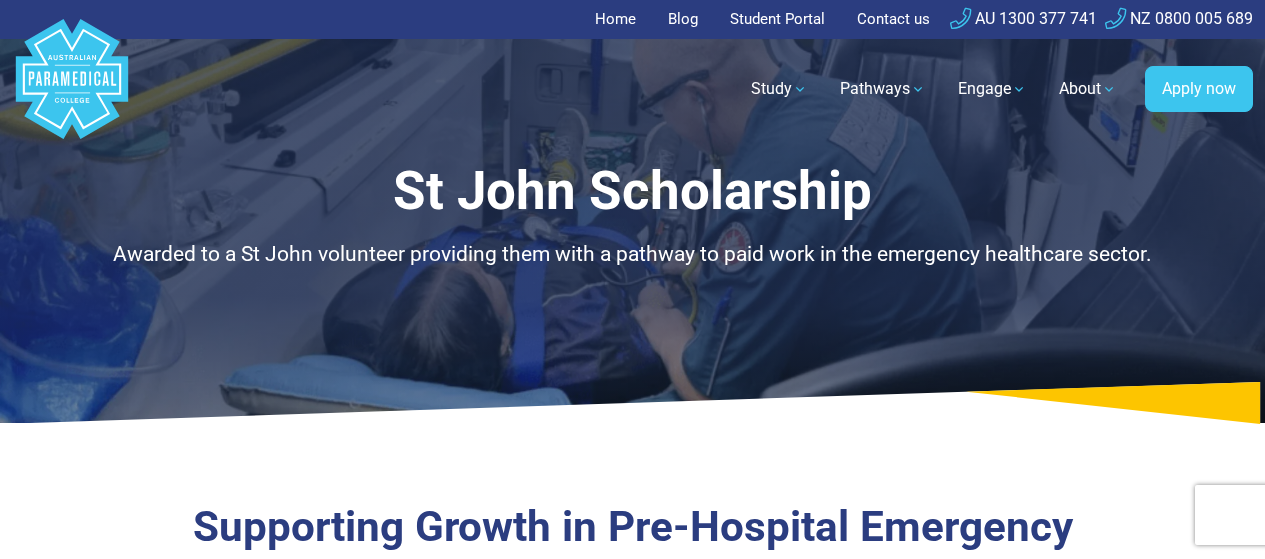 scroll, scrollTop: 0, scrollLeft: 0, axis: both 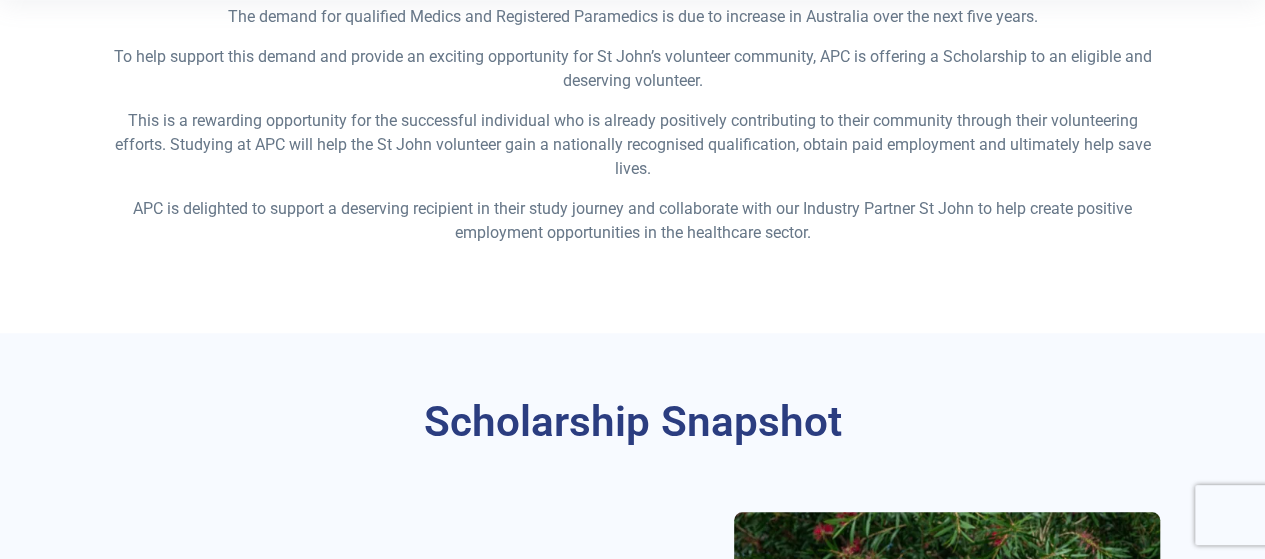 drag, startPoint x: 1279, startPoint y: 59, endPoint x: 1278, endPoint y: 119, distance: 60.00833 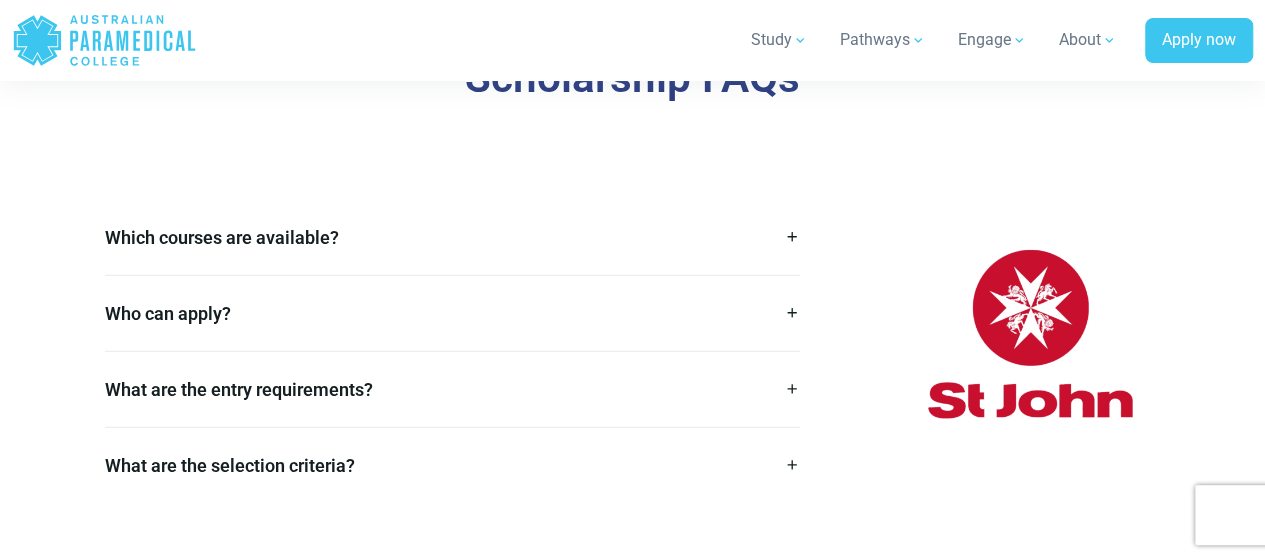 scroll, scrollTop: 2686, scrollLeft: 0, axis: vertical 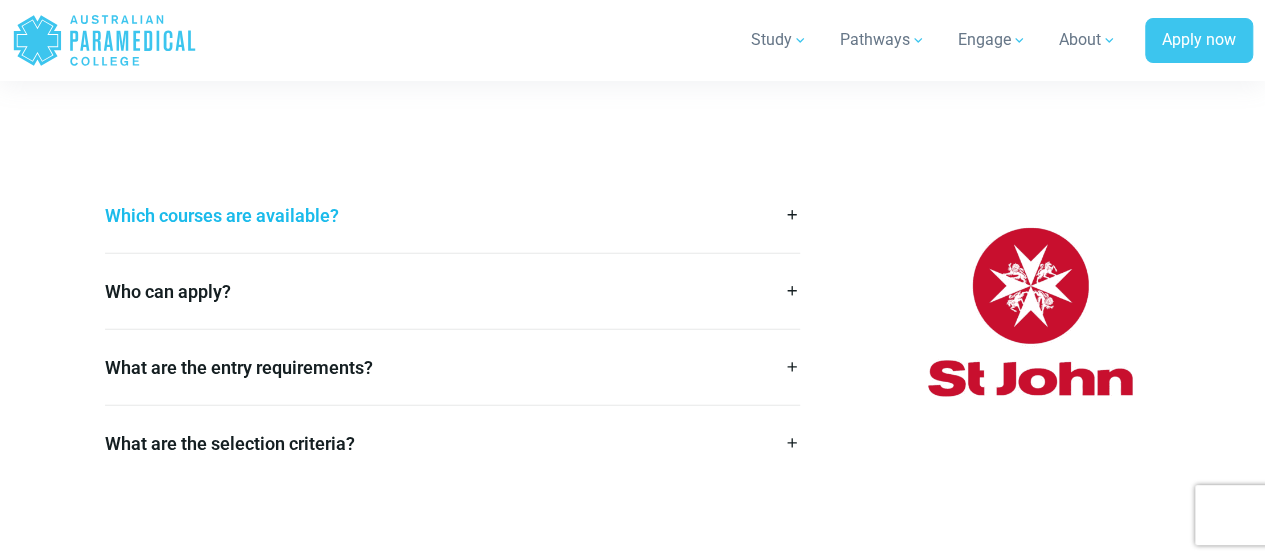 click on "Which courses are available?" at bounding box center [452, 215] 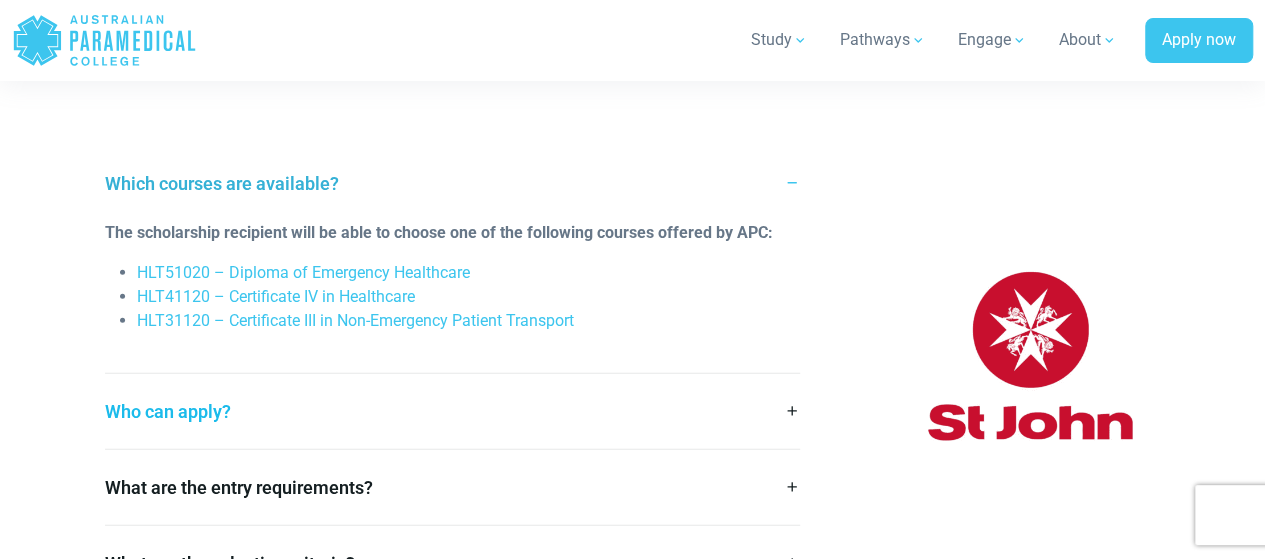 click on "Who can apply?" at bounding box center [452, 411] 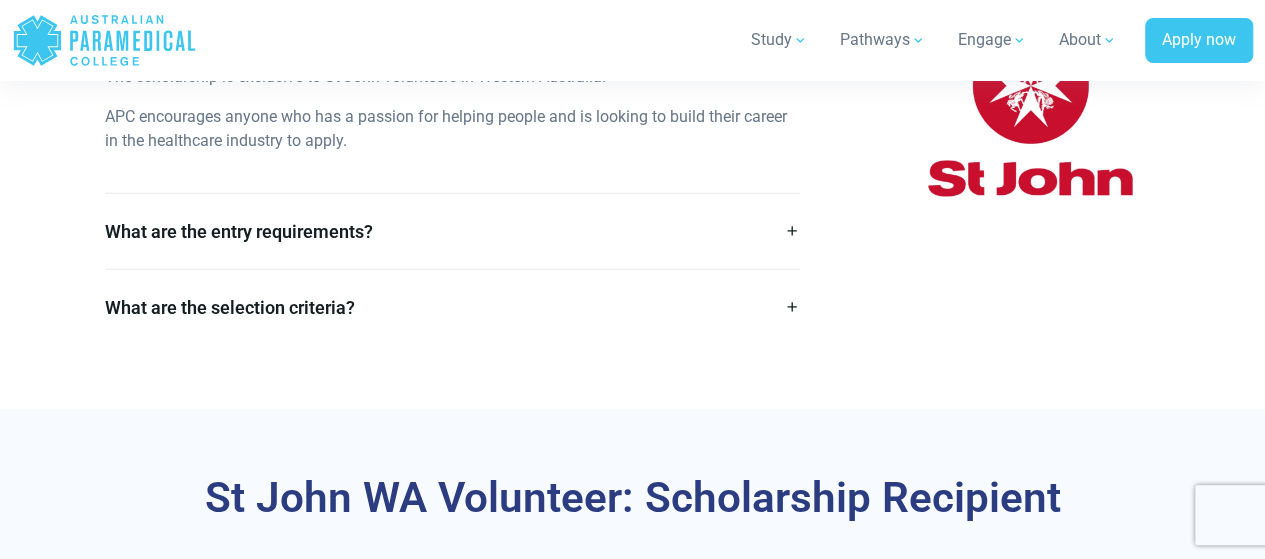scroll, scrollTop: 2940, scrollLeft: 0, axis: vertical 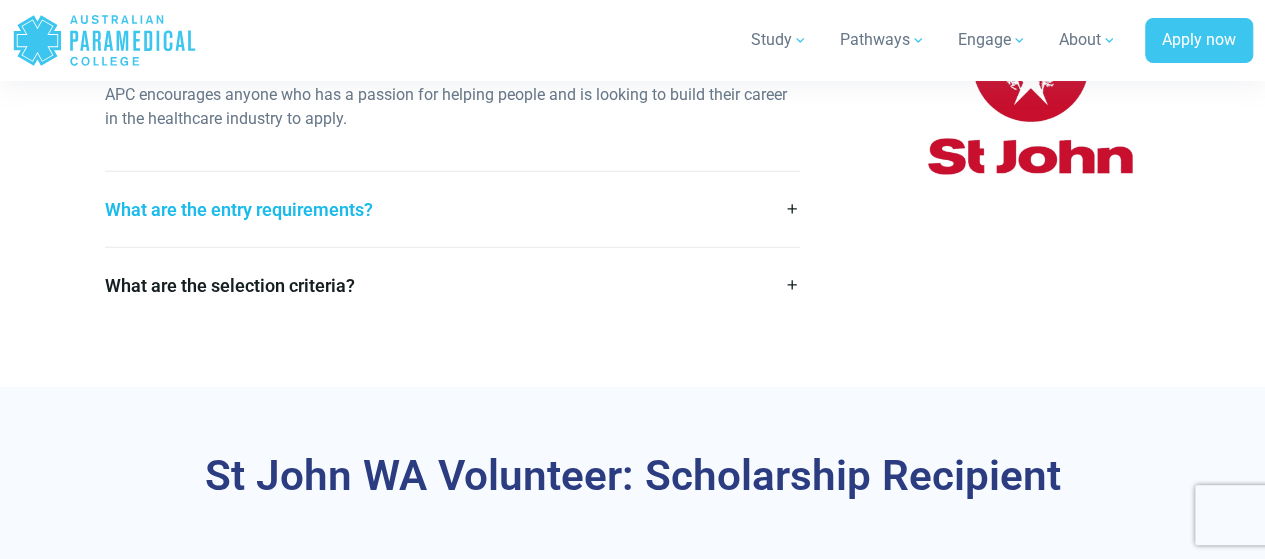 click on "What are the entry requirements?" at bounding box center [452, 209] 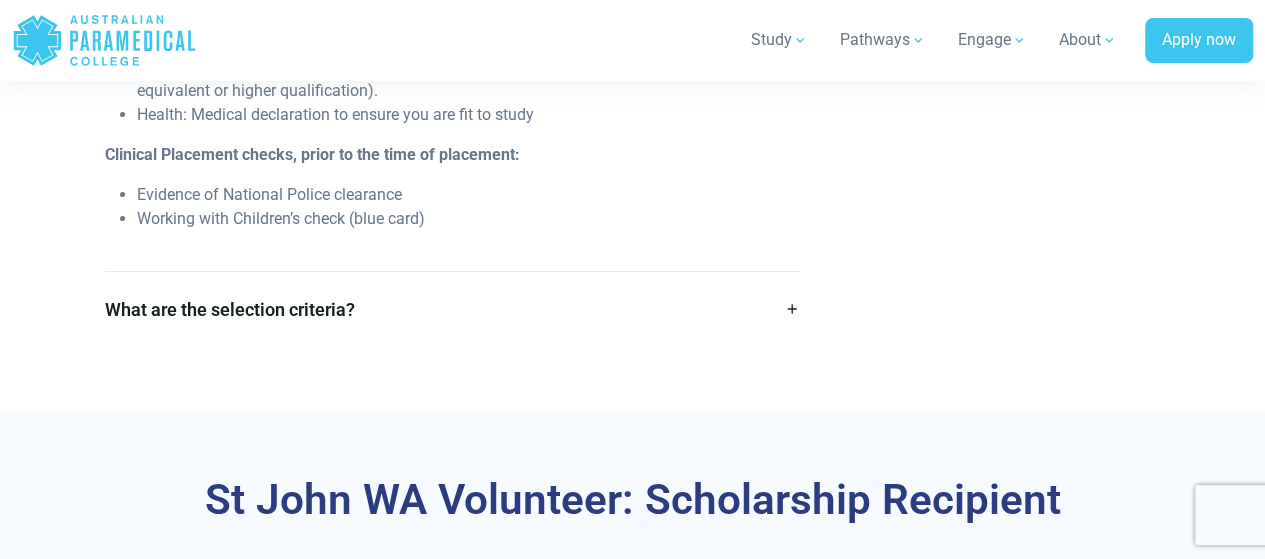 scroll, scrollTop: 3347, scrollLeft: 0, axis: vertical 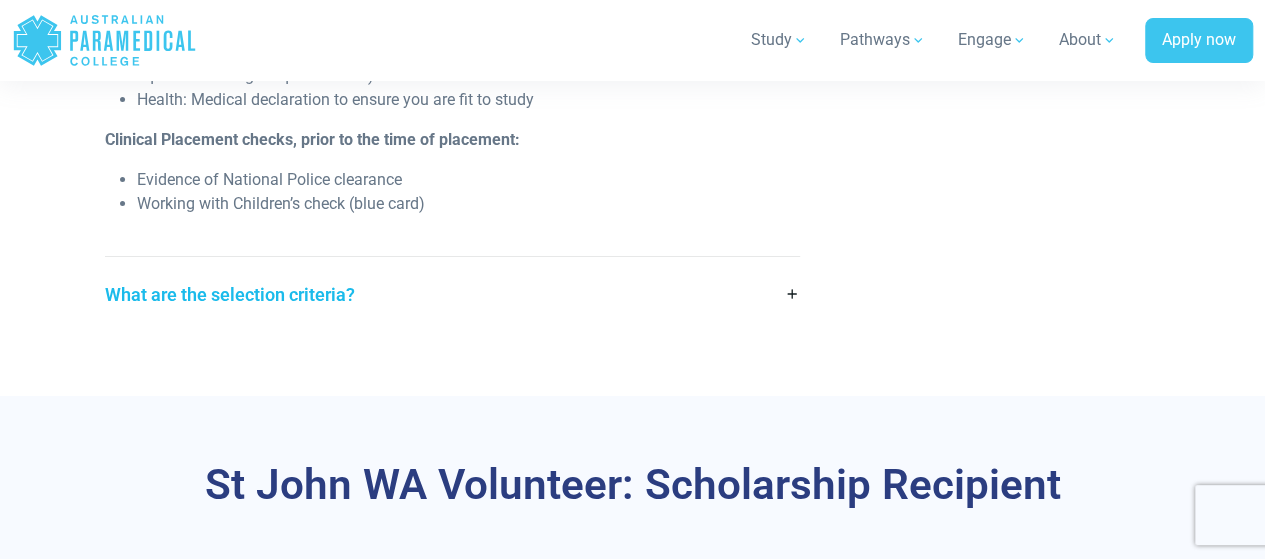 click on "What are the selection criteria?" at bounding box center [452, 294] 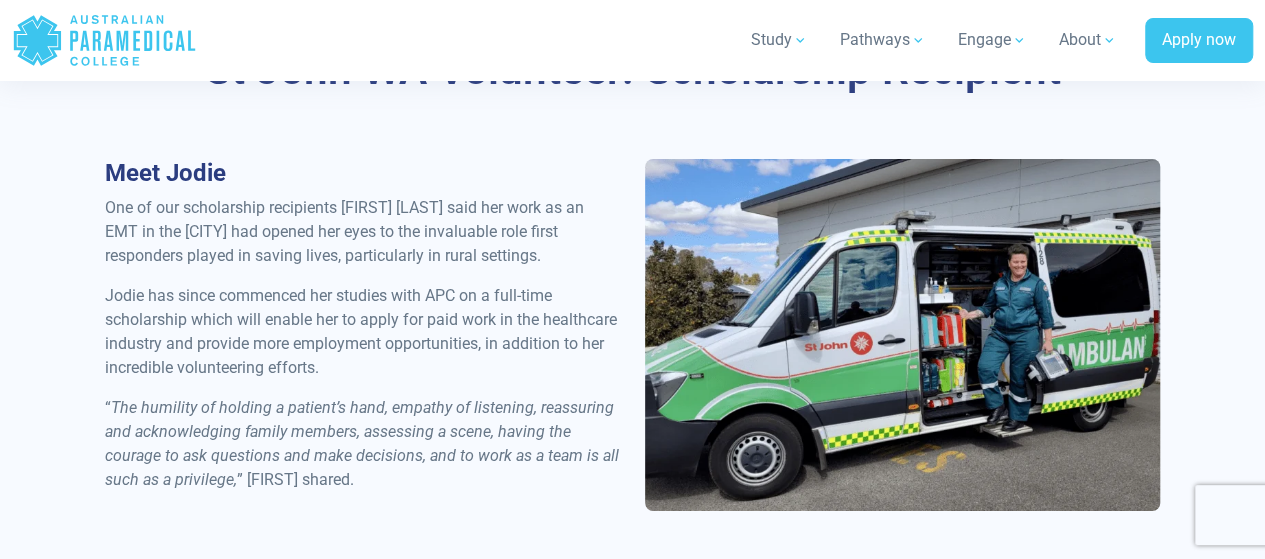 scroll, scrollTop: 3456, scrollLeft: 0, axis: vertical 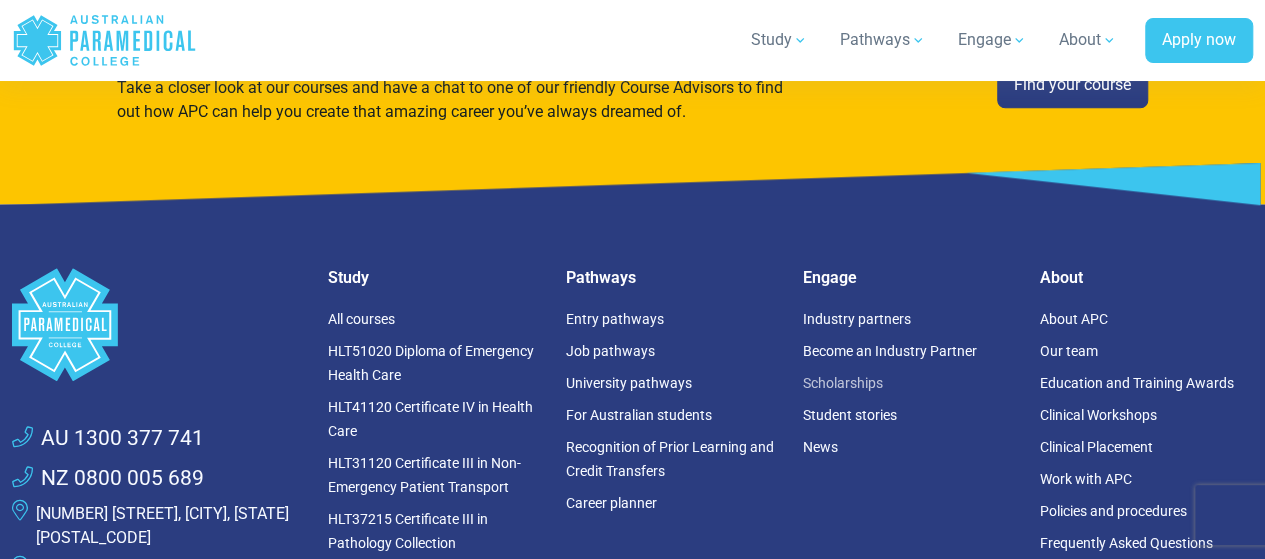 click on "Scholarships" at bounding box center (843, 383) 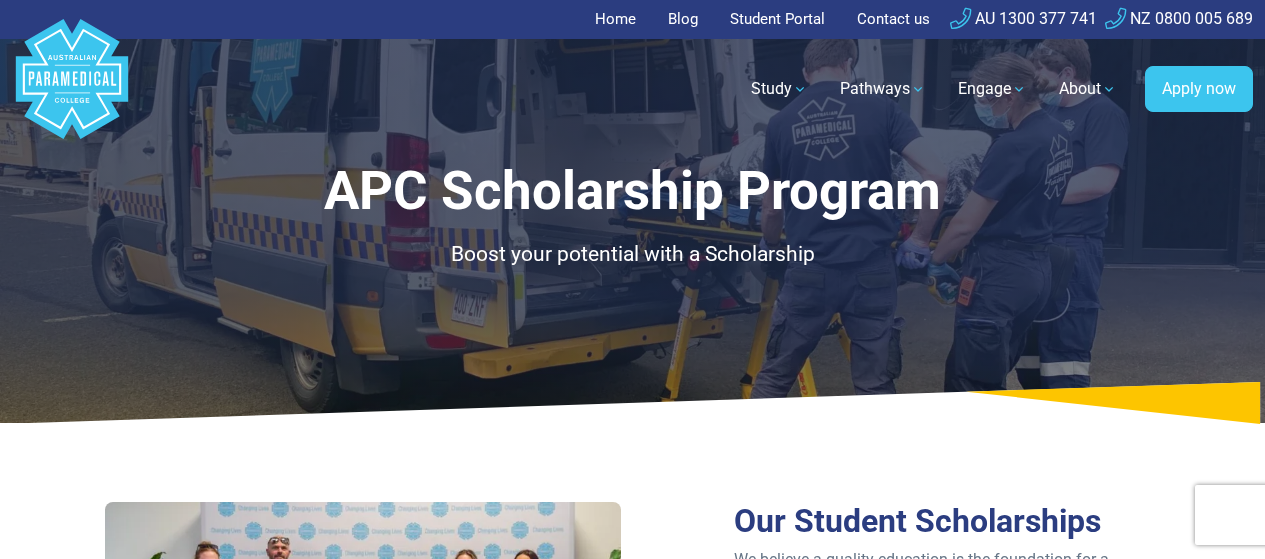 scroll, scrollTop: 0, scrollLeft: 0, axis: both 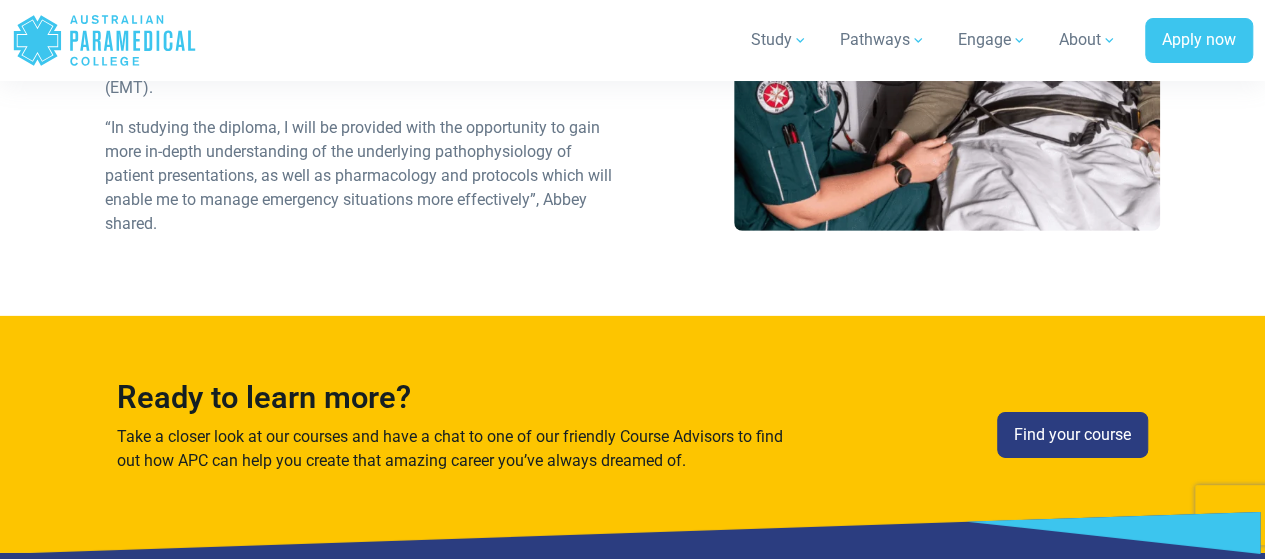 drag, startPoint x: 0, startPoint y: 0, endPoint x: 1226, endPoint y: 399, distance: 1289.2932 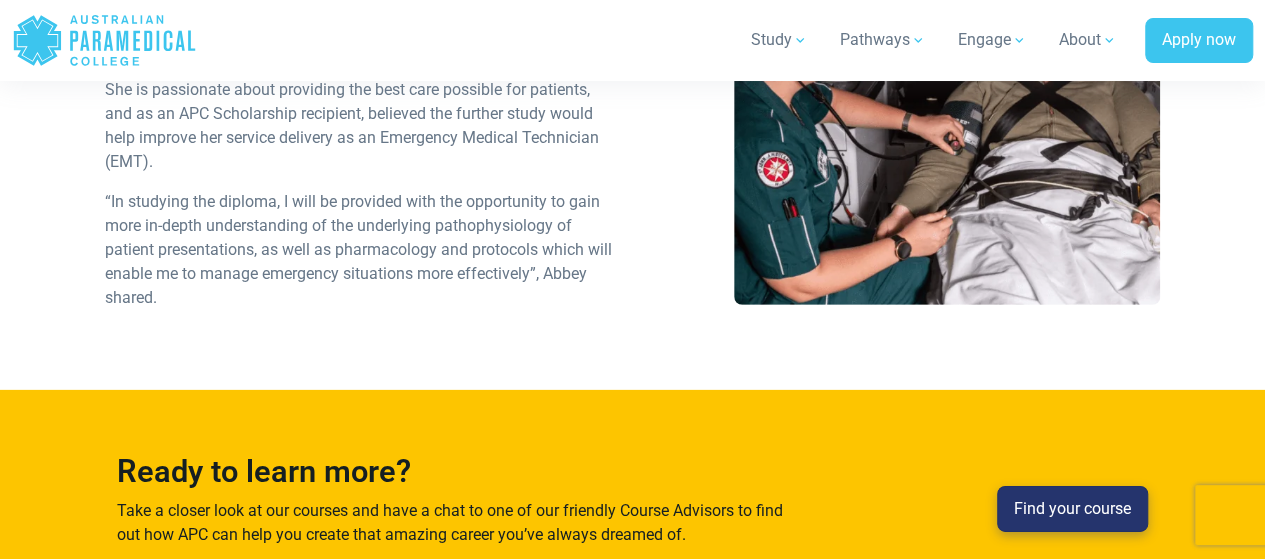 click on "Find your course" at bounding box center (1072, 509) 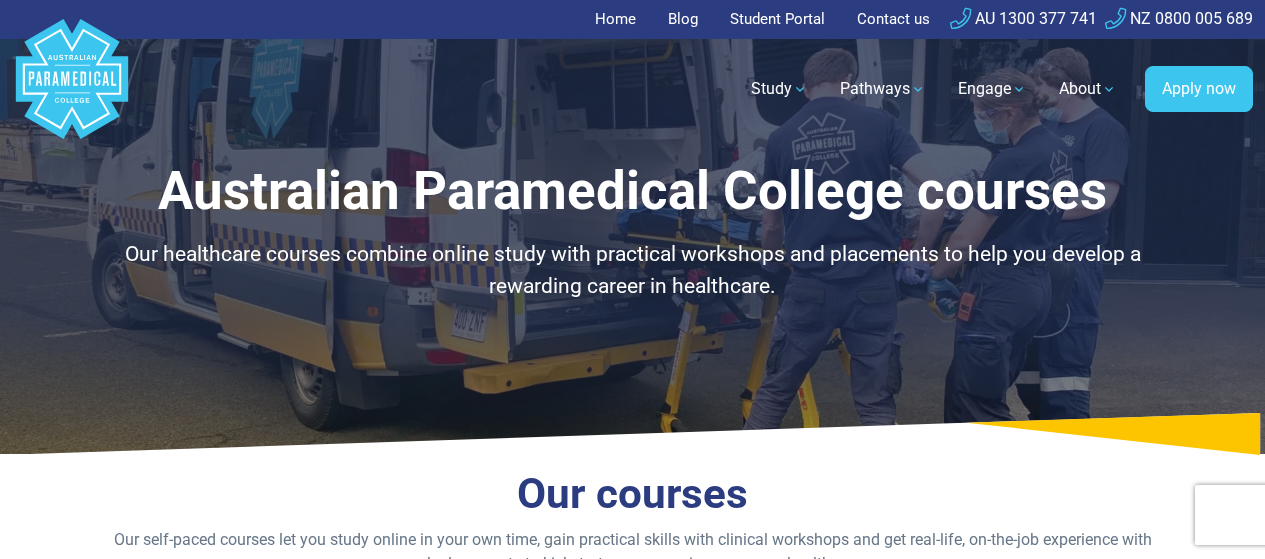 scroll, scrollTop: 0, scrollLeft: 0, axis: both 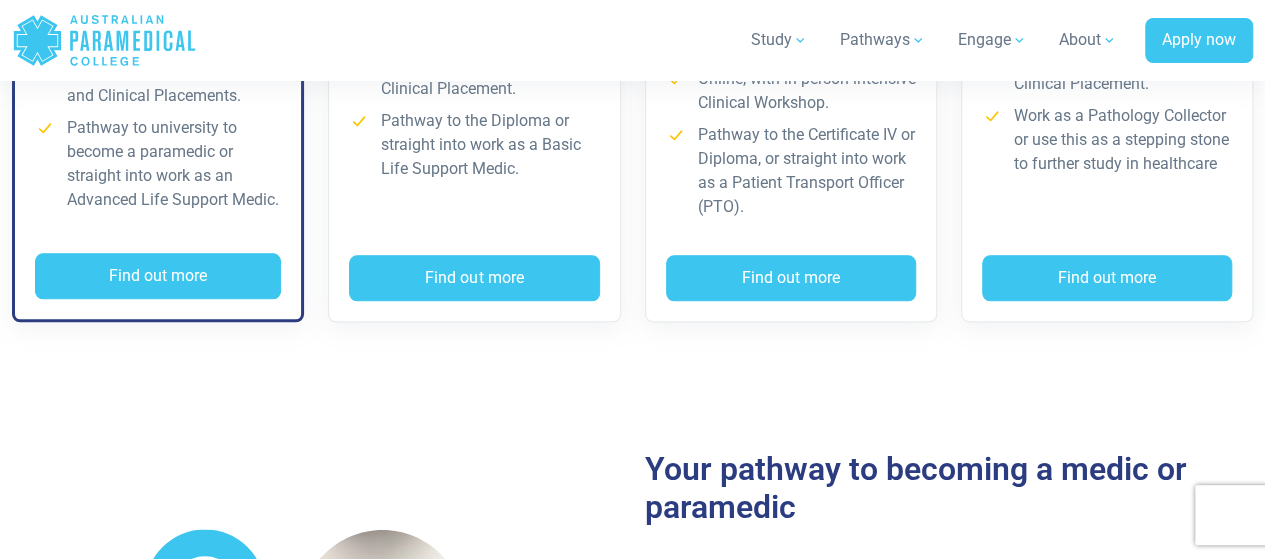 drag, startPoint x: 1279, startPoint y: 70, endPoint x: 1231, endPoint y: 195, distance: 133.89922 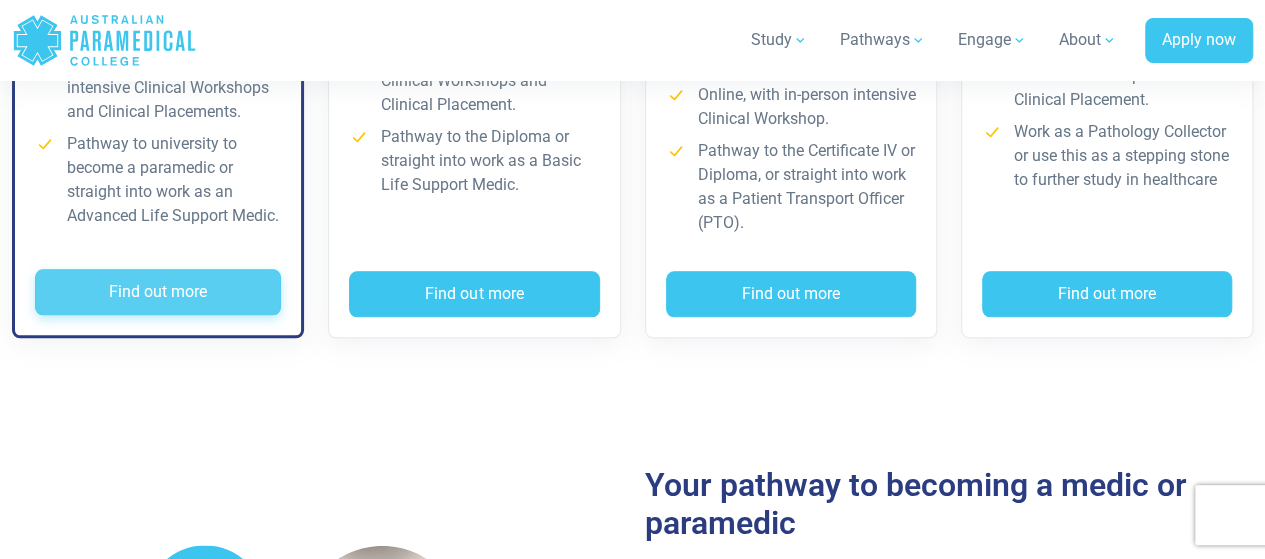 click on "Find out more" at bounding box center [158, 292] 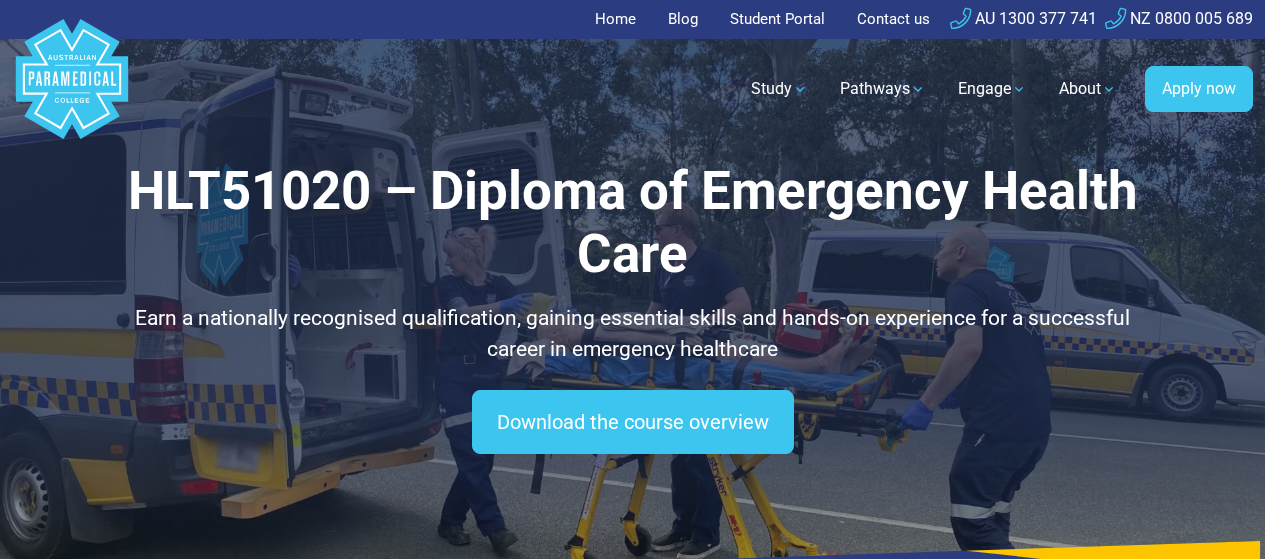 scroll, scrollTop: 0, scrollLeft: 0, axis: both 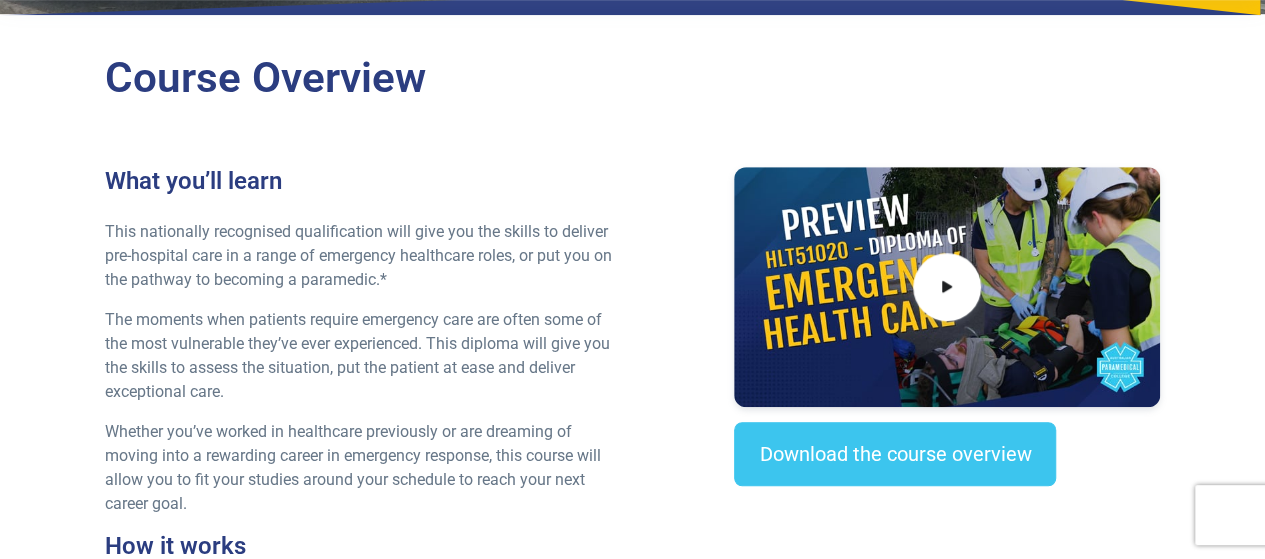 drag, startPoint x: 1276, startPoint y: 23, endPoint x: 1272, endPoint y: 45, distance: 22.36068 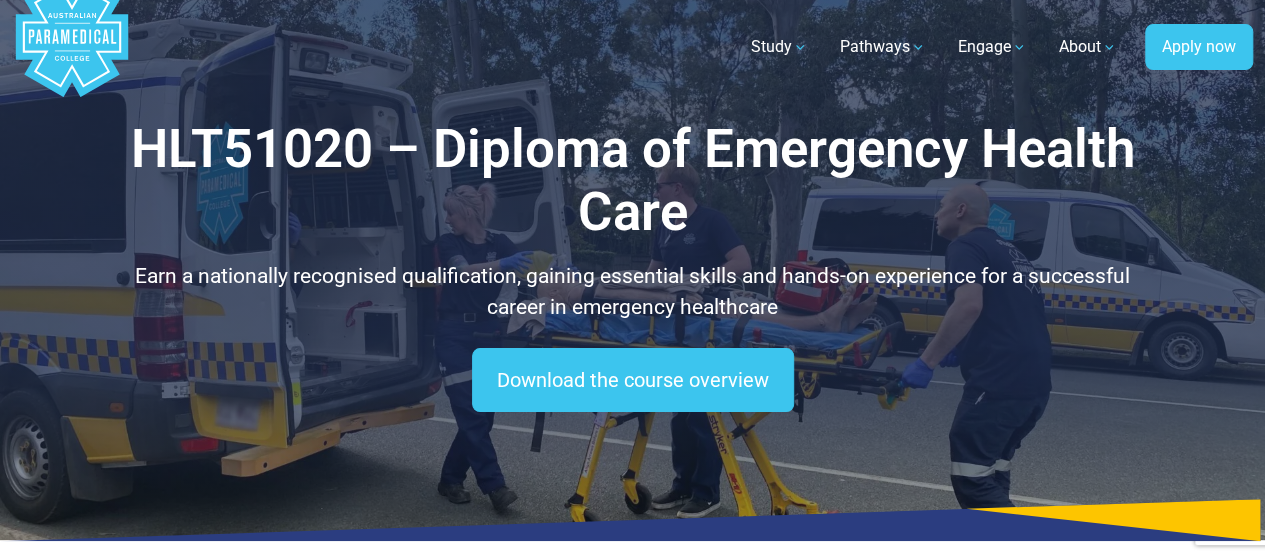 scroll, scrollTop: 0, scrollLeft: 0, axis: both 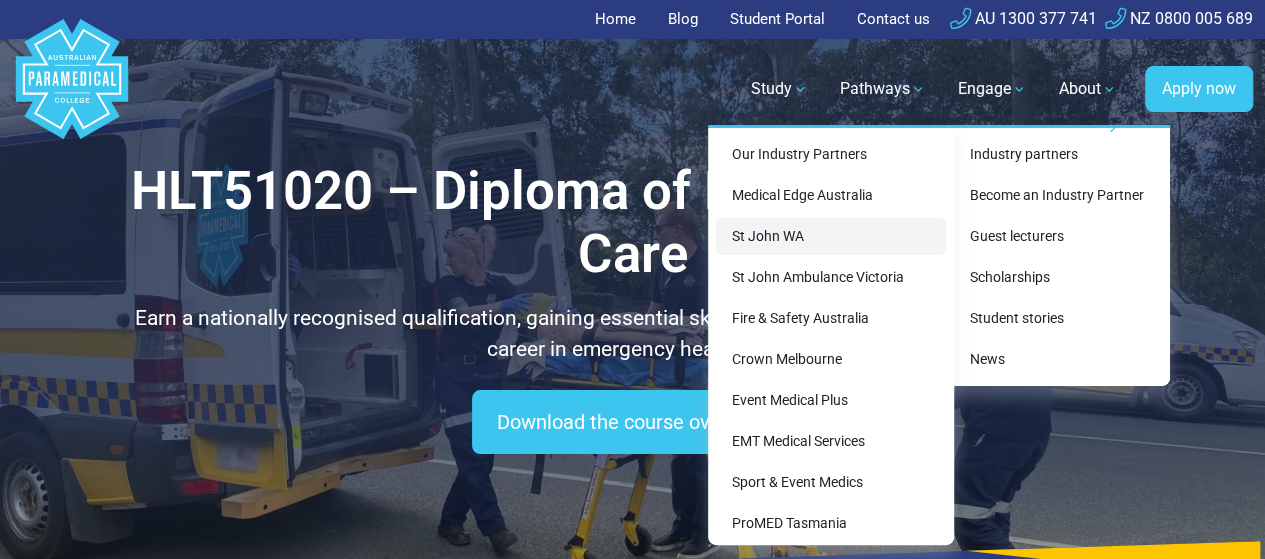 click on "St John WA" at bounding box center (831, 236) 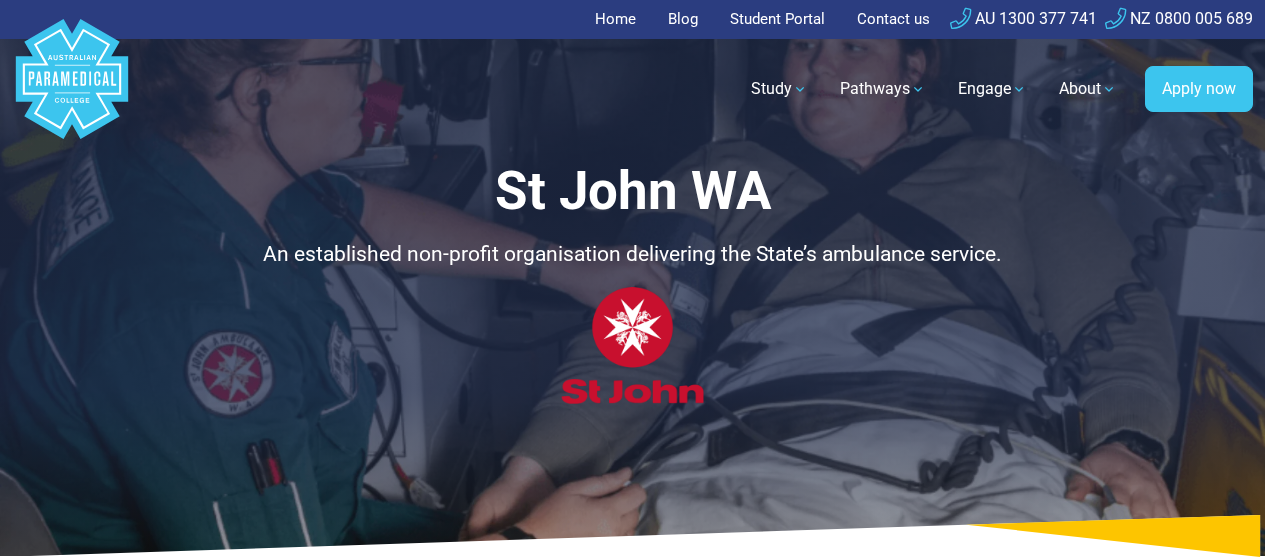 scroll, scrollTop: 0, scrollLeft: 0, axis: both 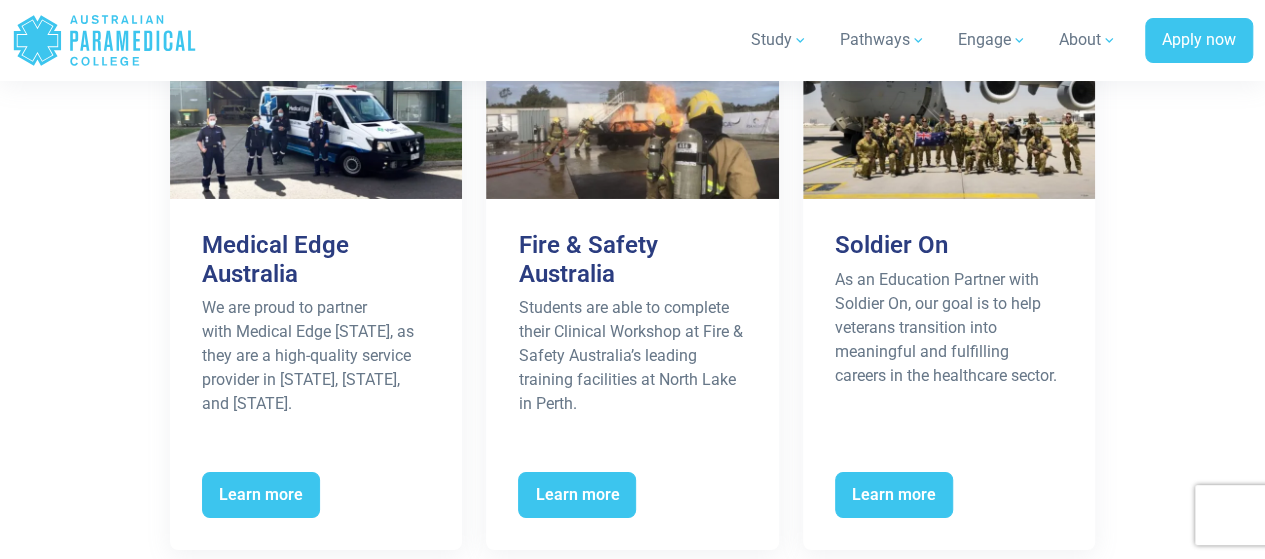 drag, startPoint x: 1279, startPoint y: 32, endPoint x: 1234, endPoint y: 379, distance: 349.9057 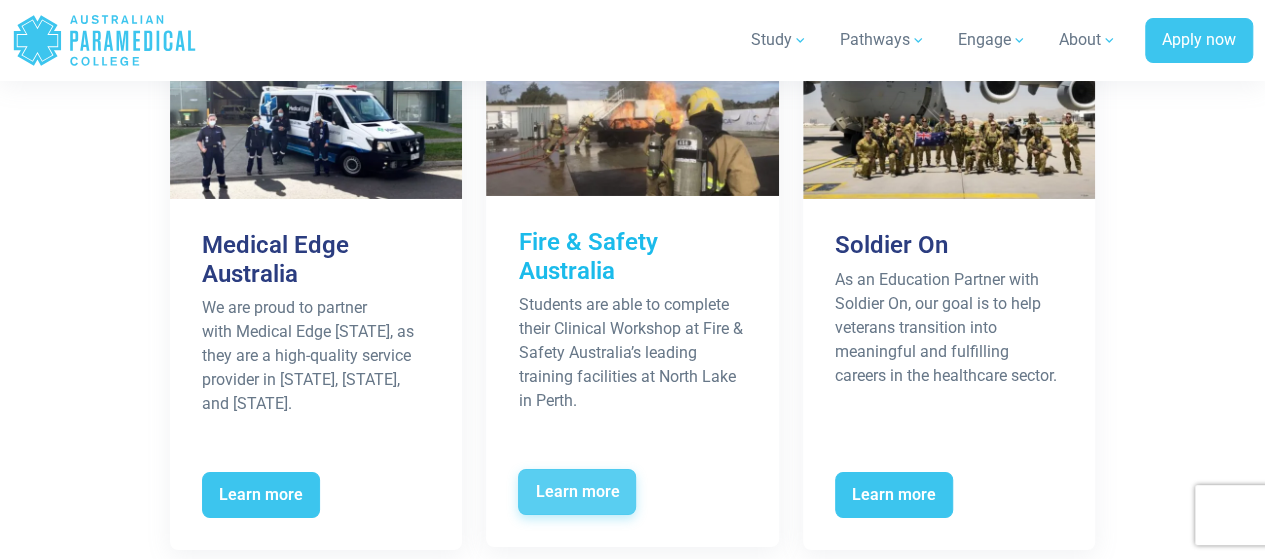 click on "Learn more" at bounding box center (577, 492) 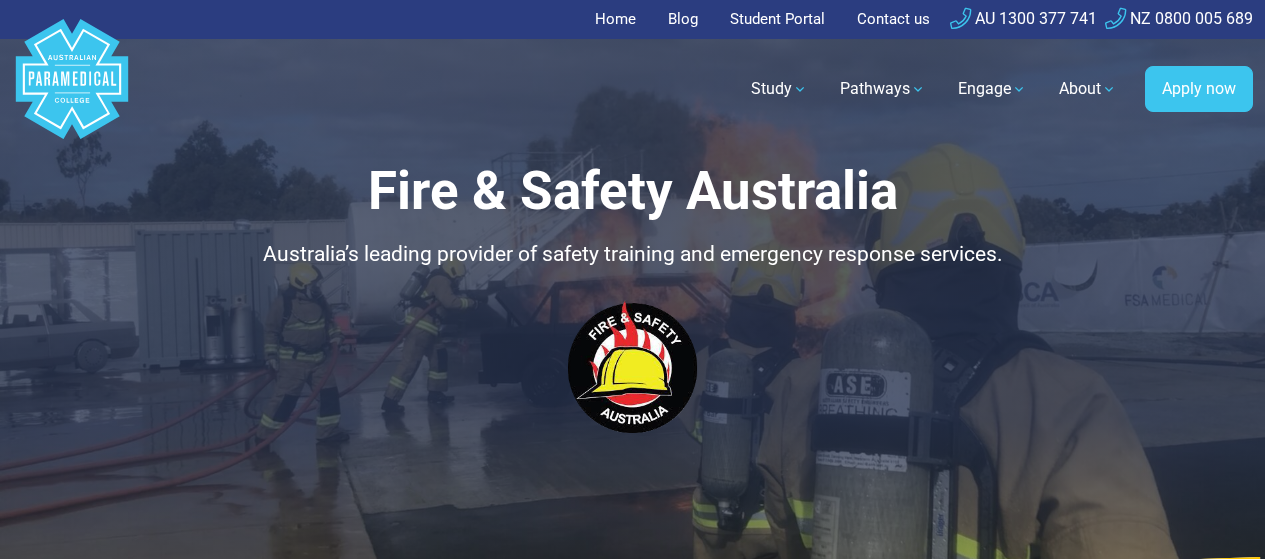 scroll, scrollTop: 0, scrollLeft: 0, axis: both 